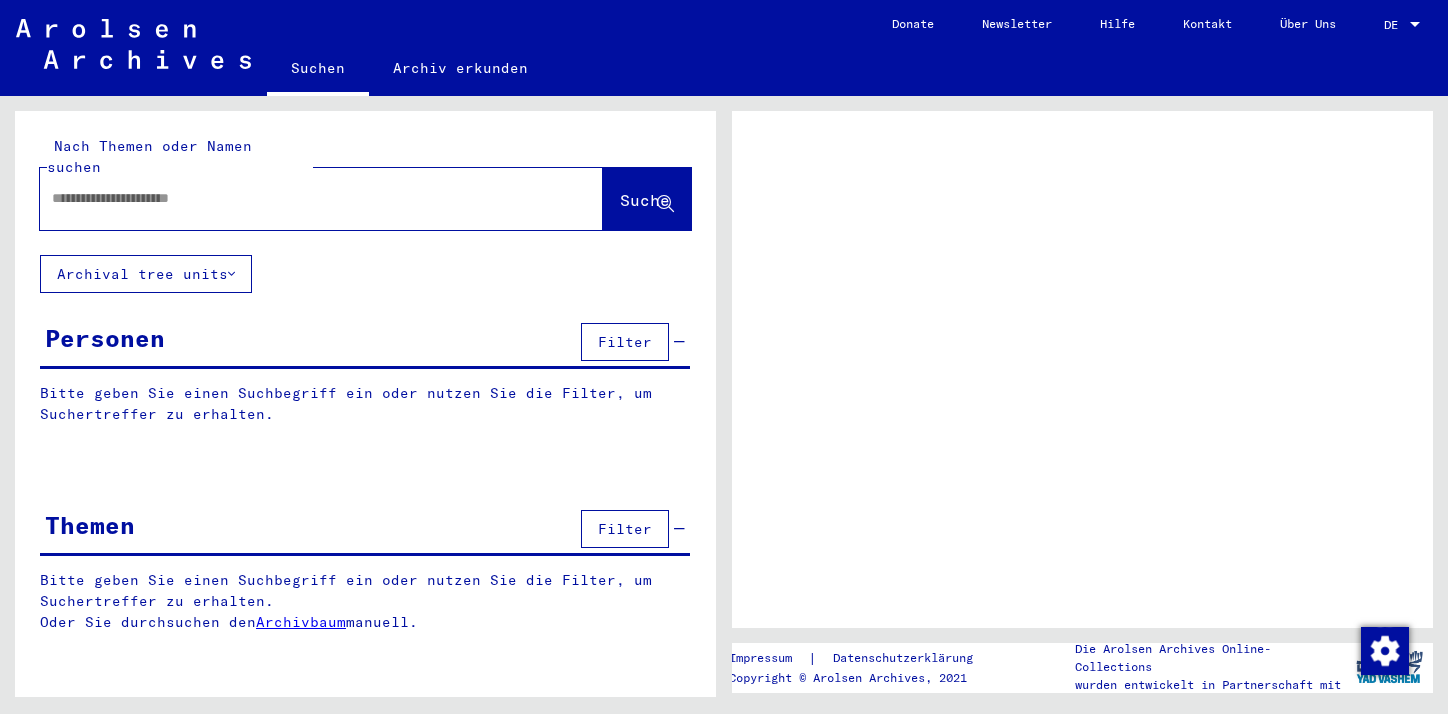 scroll, scrollTop: 0, scrollLeft: 0, axis: both 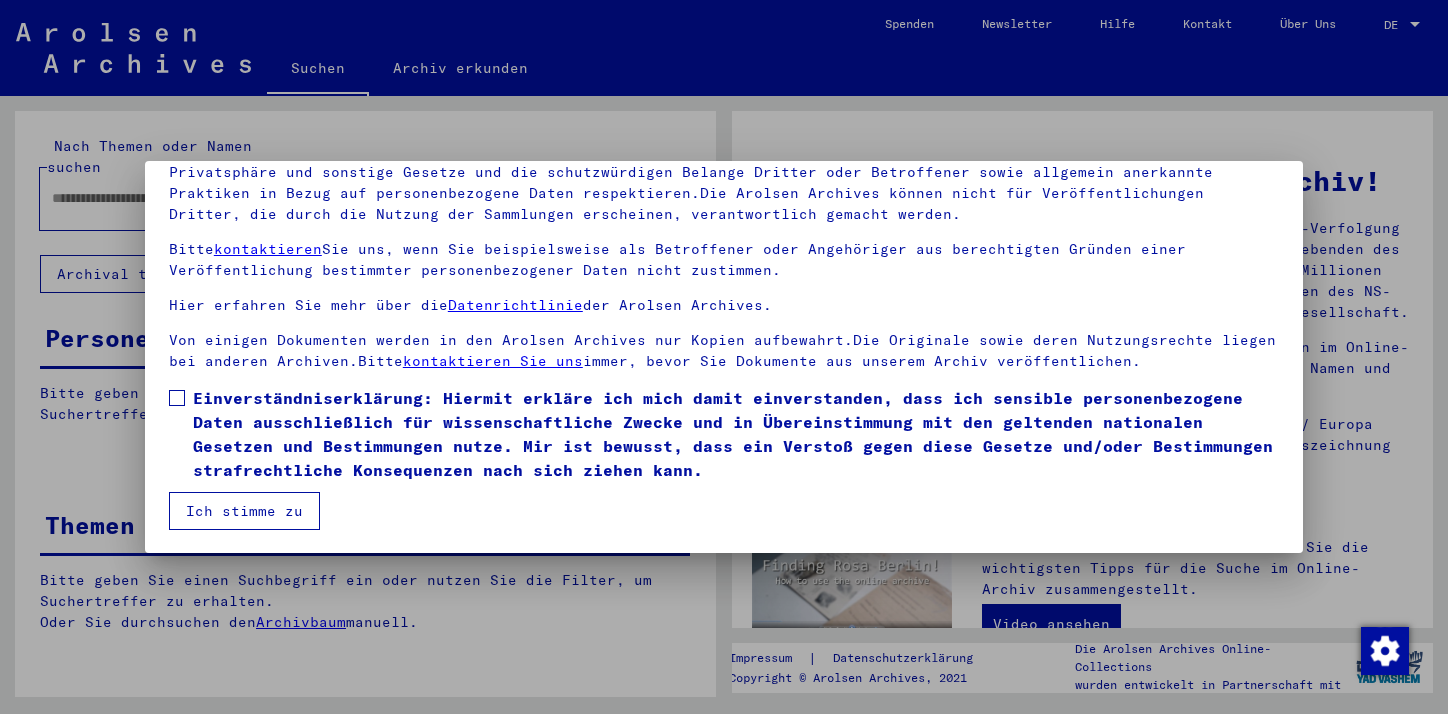 click at bounding box center (177, 398) 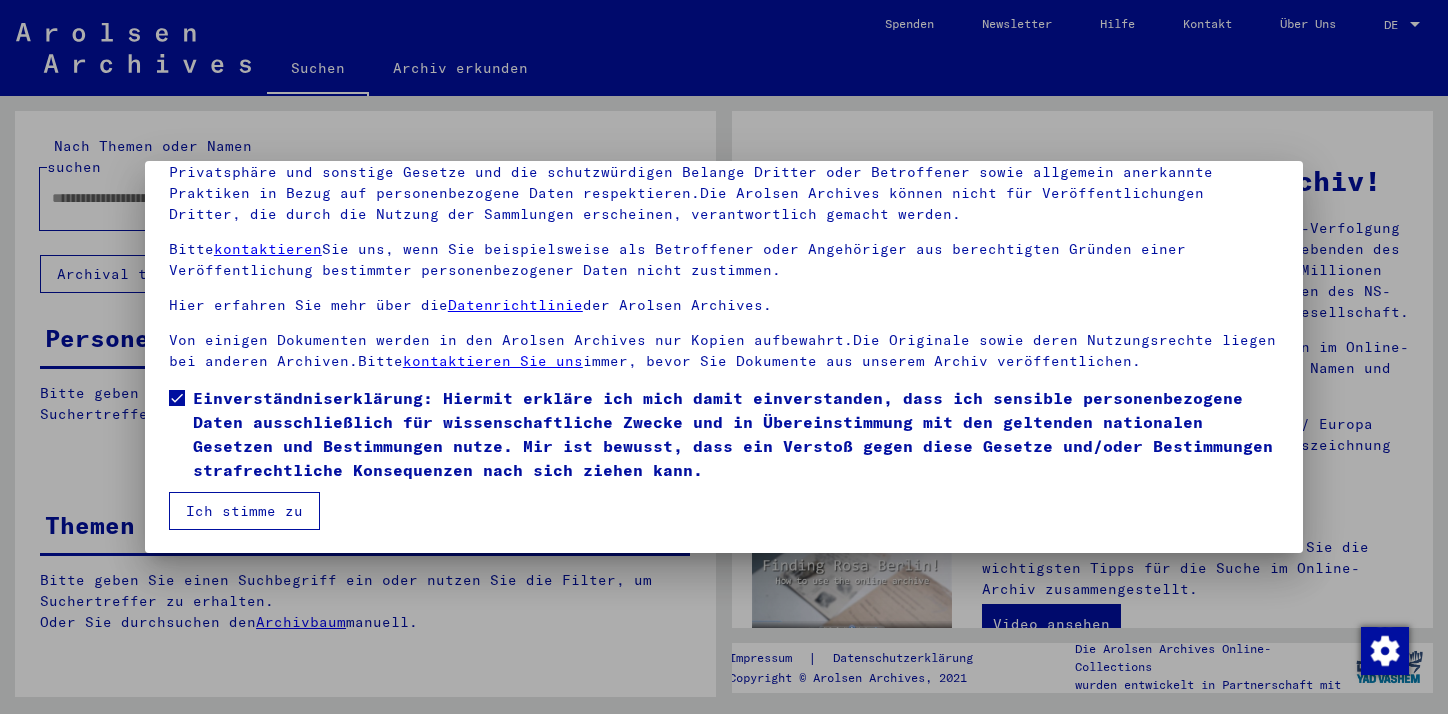 click on "Ich stimme zu" at bounding box center (244, 511) 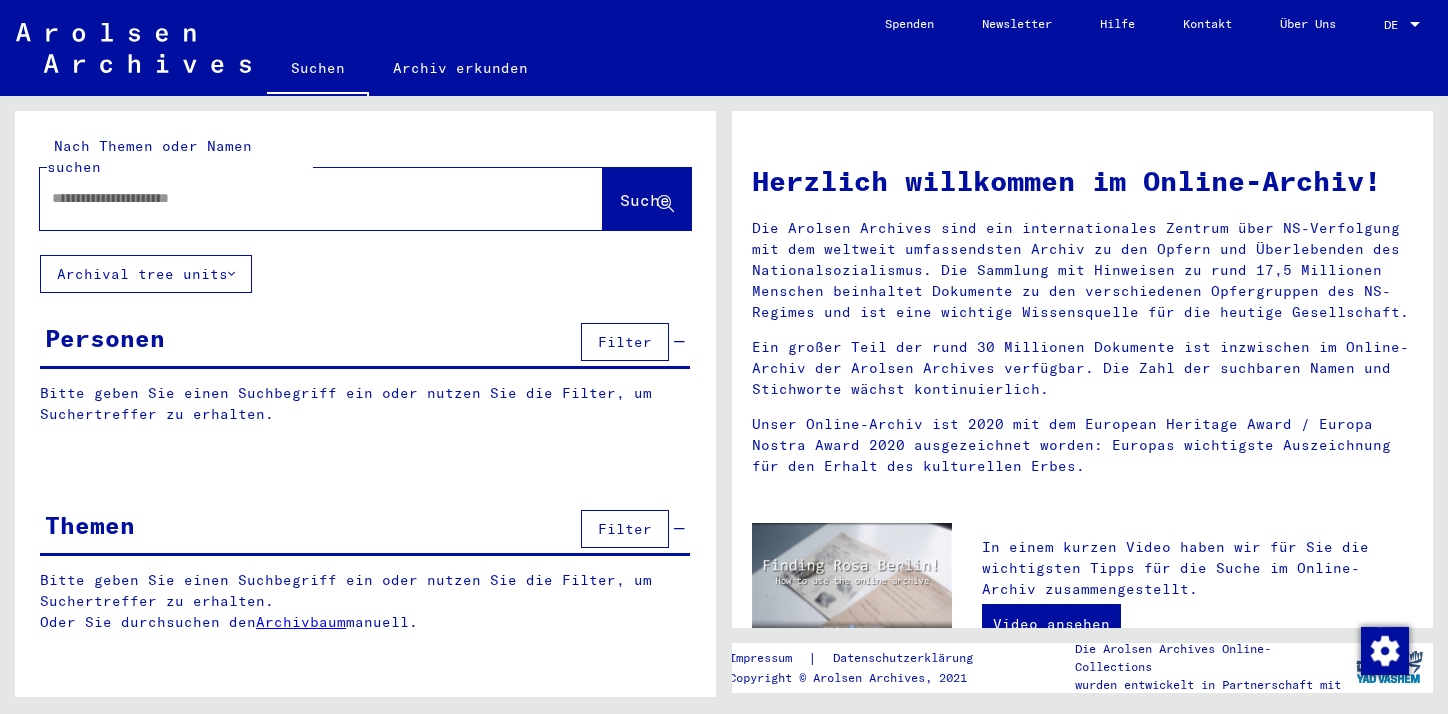 click at bounding box center (297, 198) 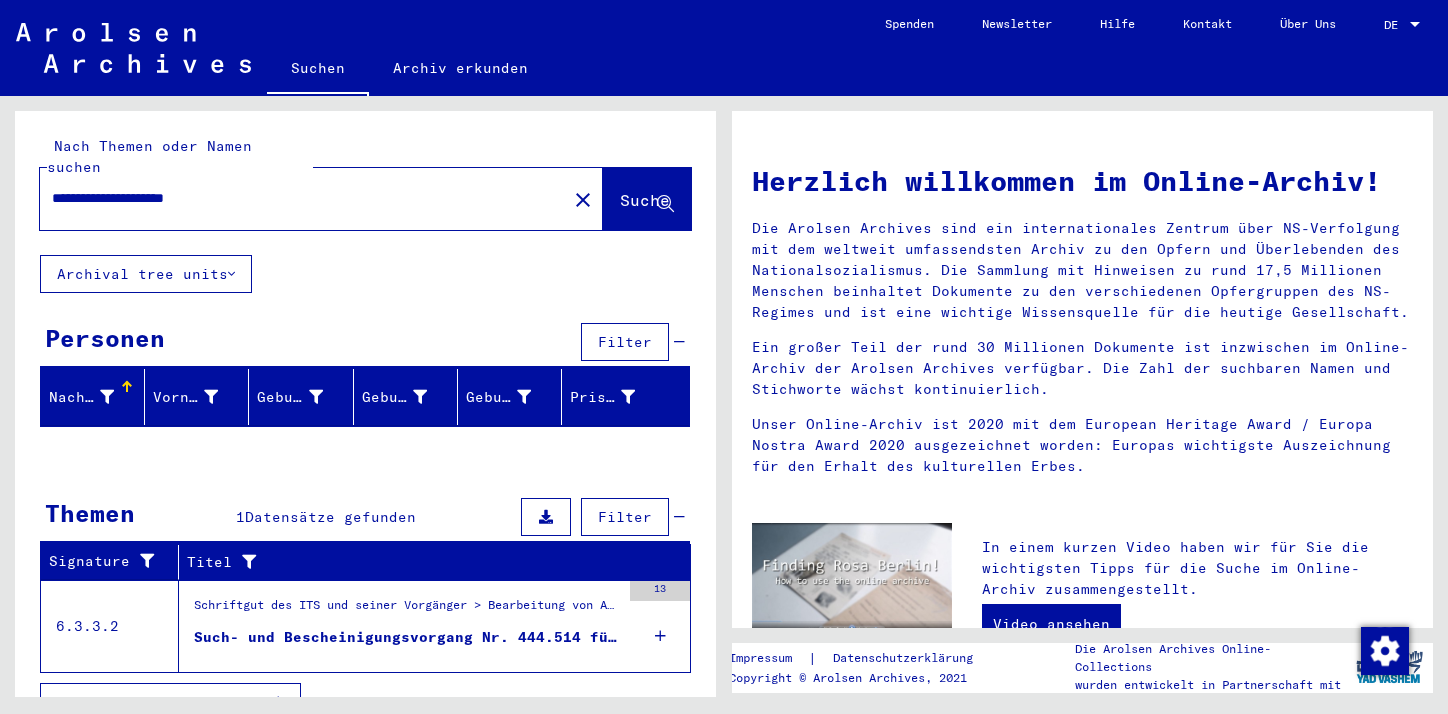 scroll, scrollTop: 14, scrollLeft: 0, axis: vertical 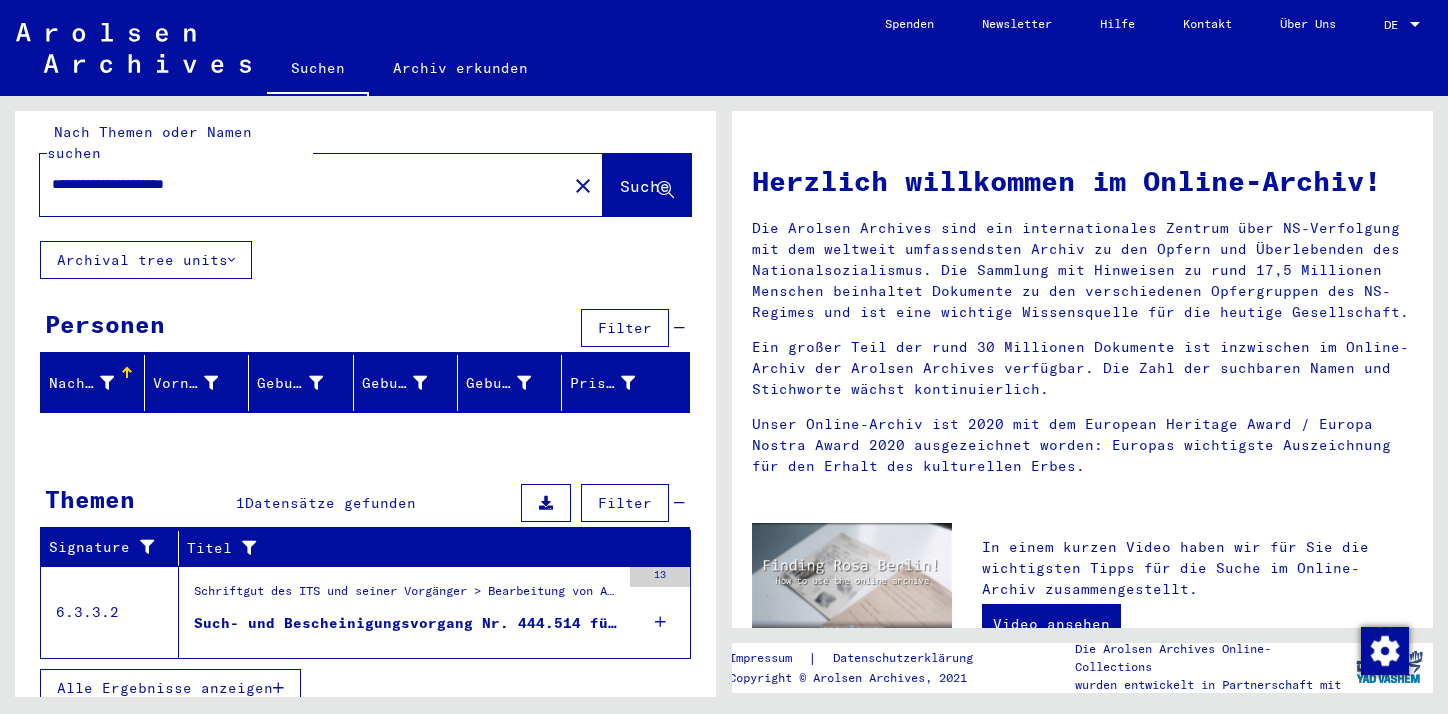 click on "Such- und Bescheinigungsvorgang Nr. 444.514 für DAVIDOVIC, PED geboren 20.12.1919" at bounding box center [407, 623] 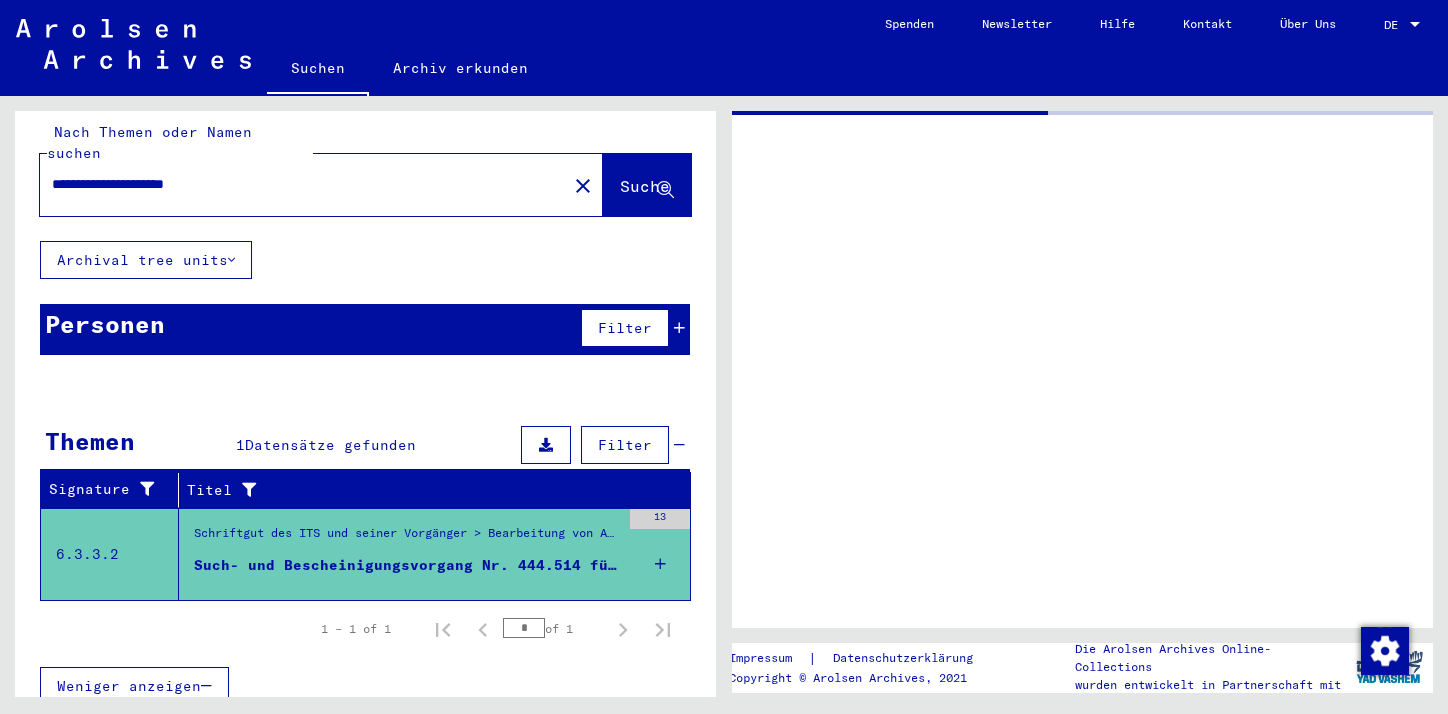 scroll, scrollTop: 12, scrollLeft: 0, axis: vertical 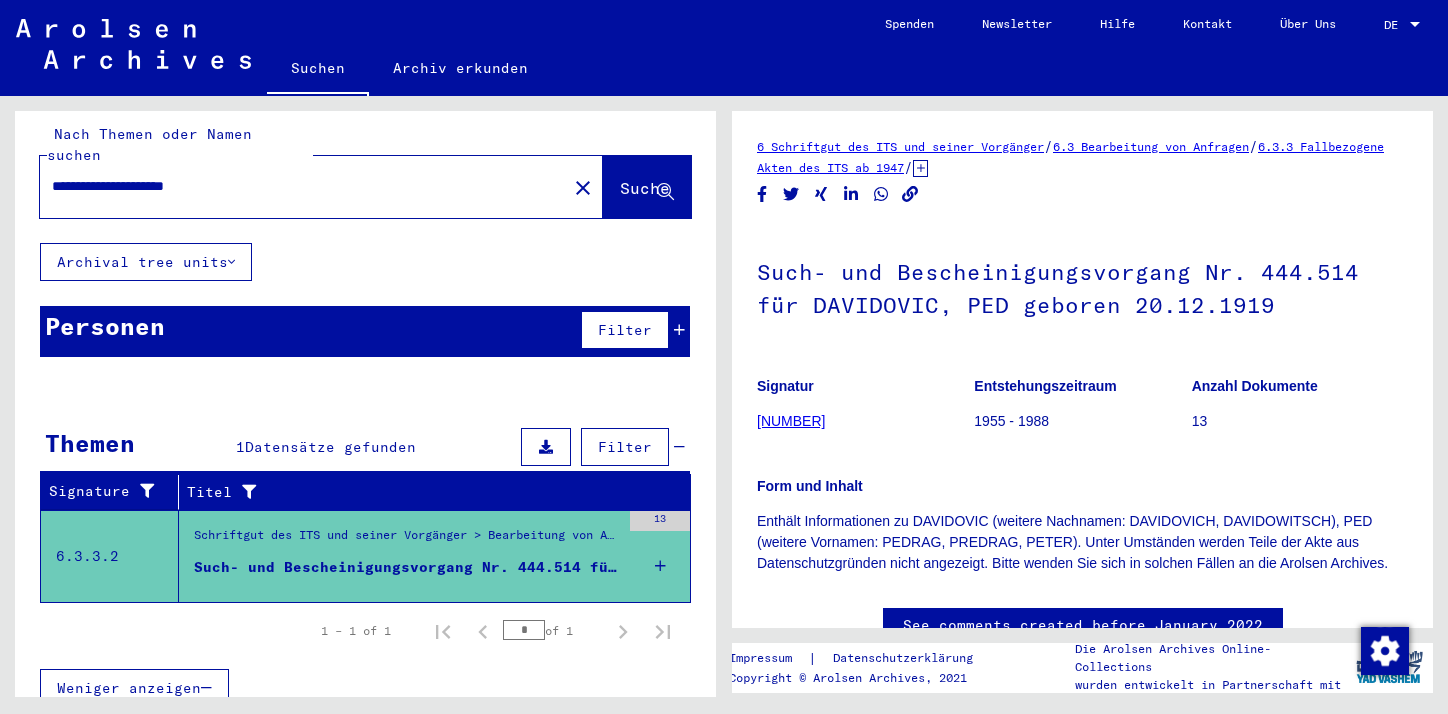 drag, startPoint x: 206, startPoint y: 167, endPoint x: 136, endPoint y: 169, distance: 70.028564 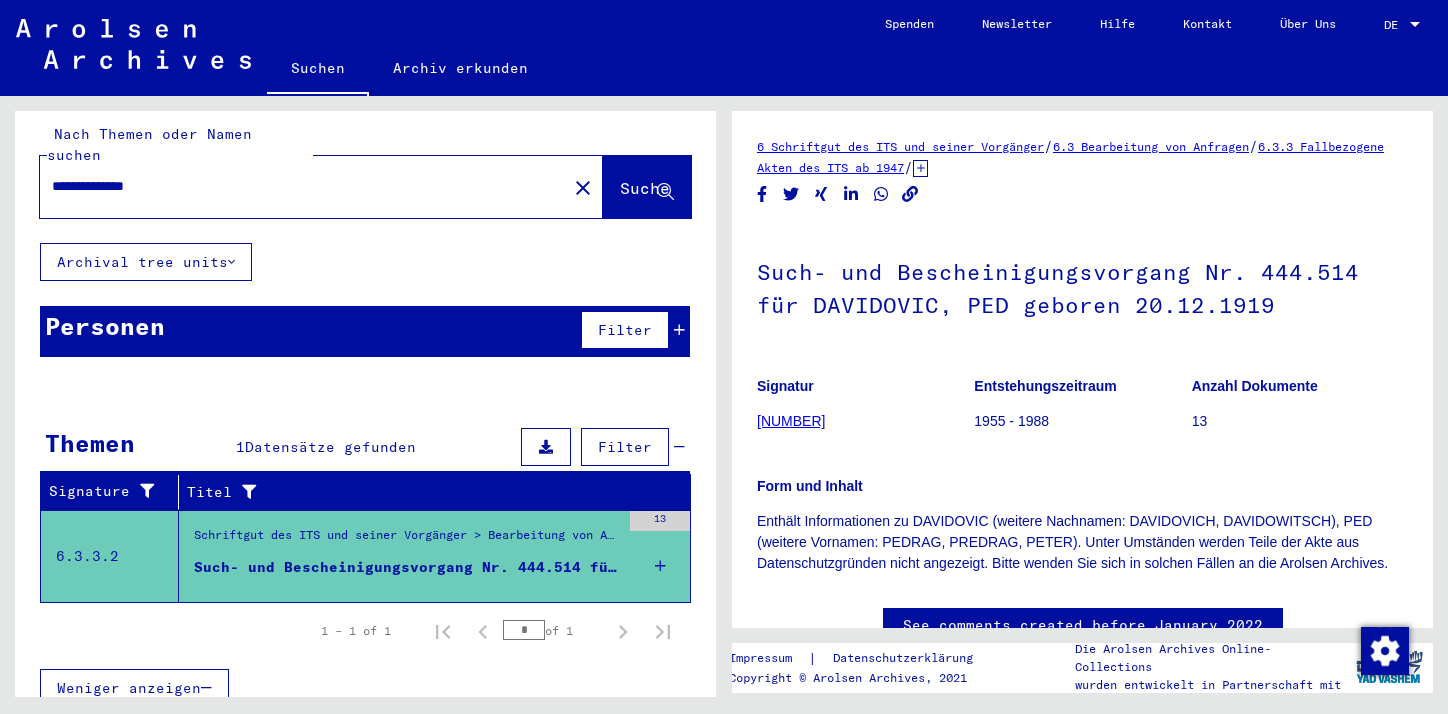 type on "**********" 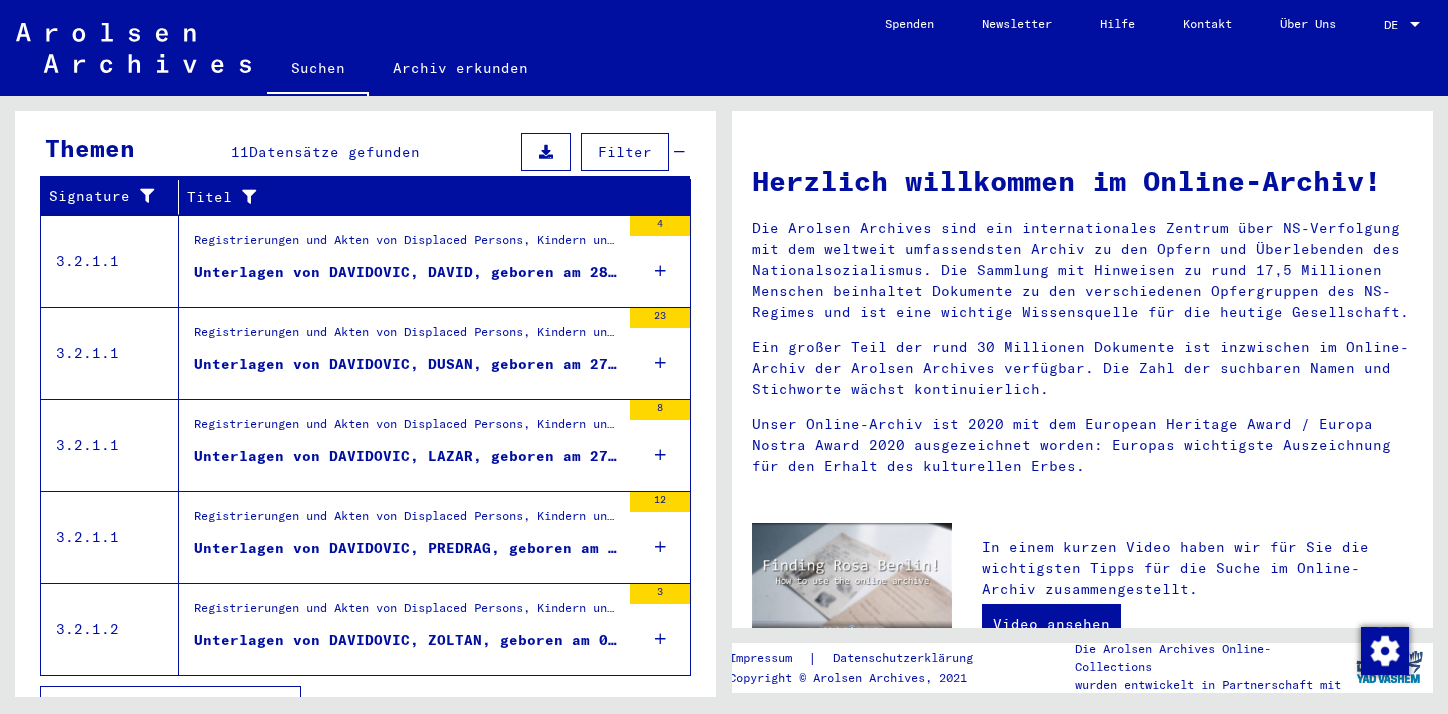 scroll, scrollTop: 324, scrollLeft: 0, axis: vertical 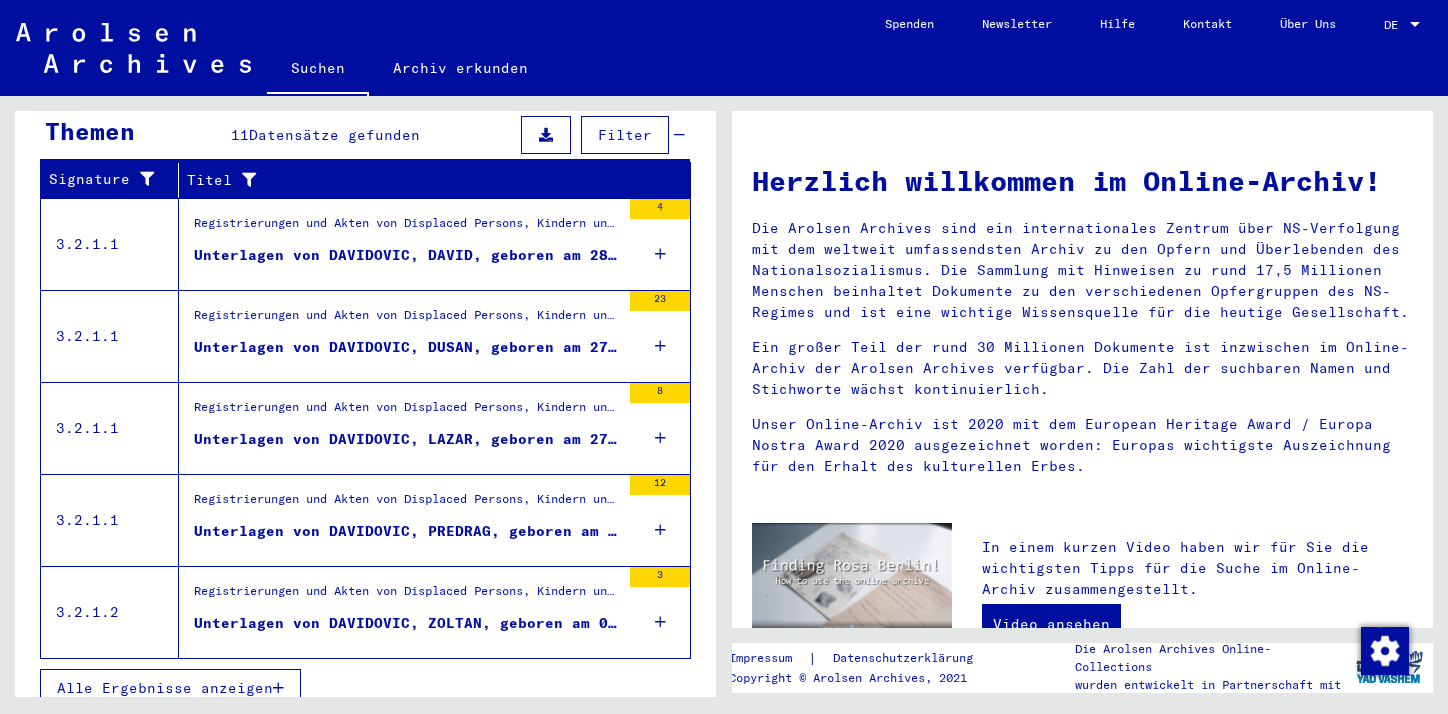 click on "Registrierungen und Akten von Displaced Persons, Kindern und Vermissten > Unterstützungsprogramme unterschiedlicher Organisationen > IRO „Care and Maintenance“ Programm > CM/1 Akten aus Deutschland > CM/1 Akten aus Deutschland, A-Z > Akten mit Namen ab DASZYNSKA" at bounding box center [407, 504] 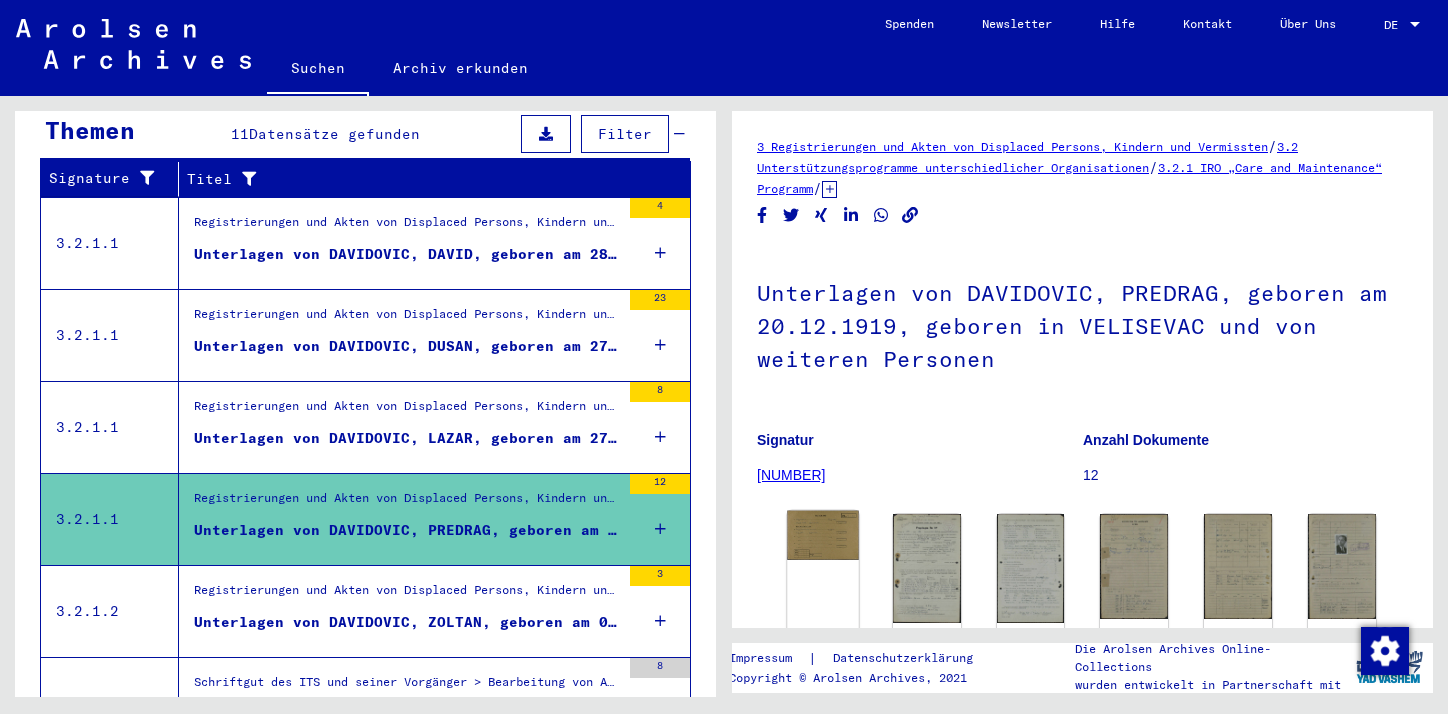 click on "DocID: 79023125" 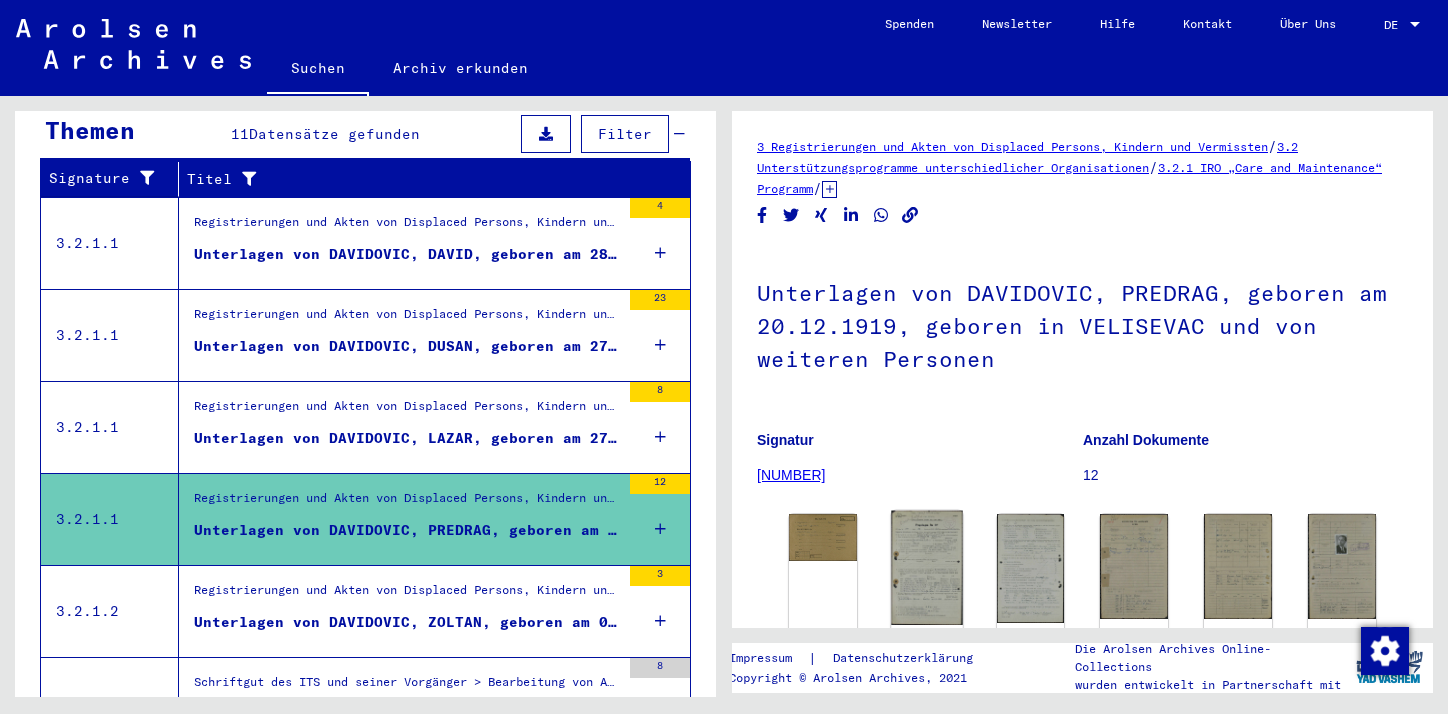 click 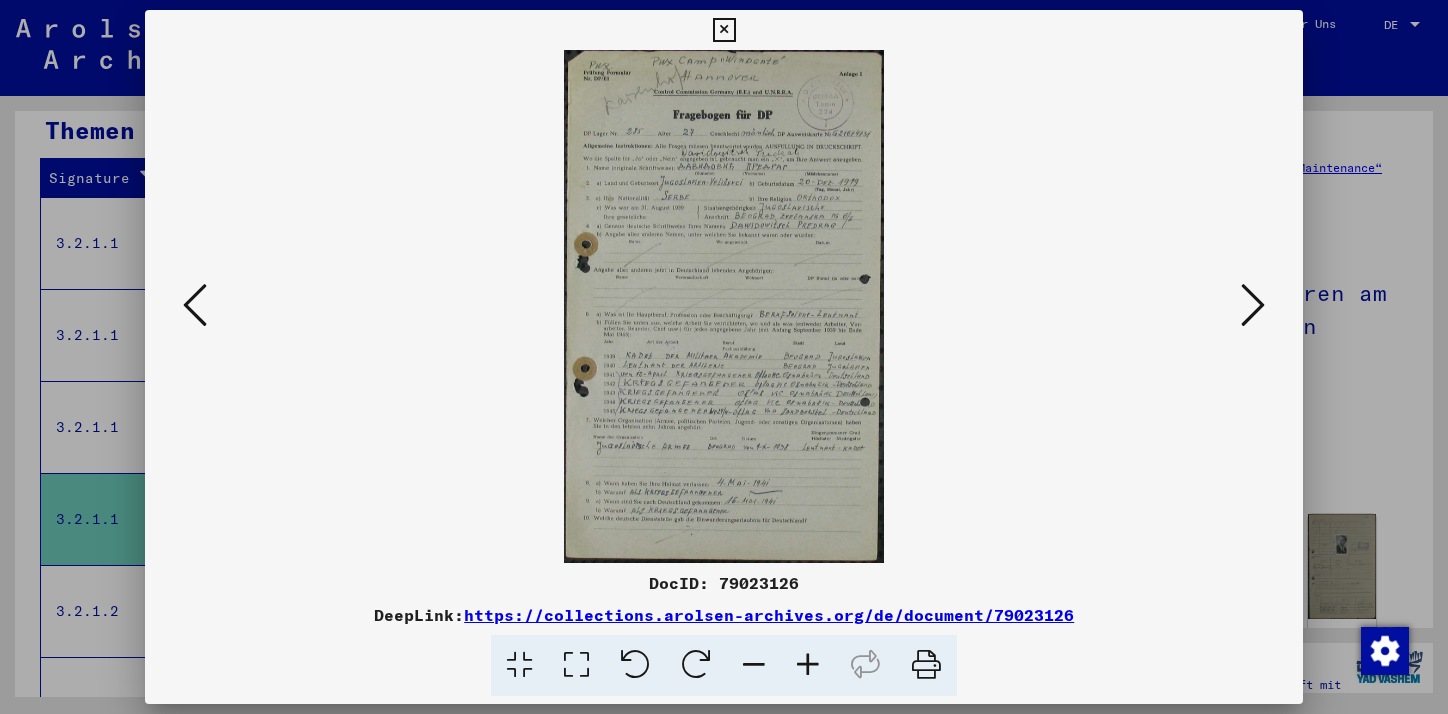 scroll, scrollTop: 325, scrollLeft: 0, axis: vertical 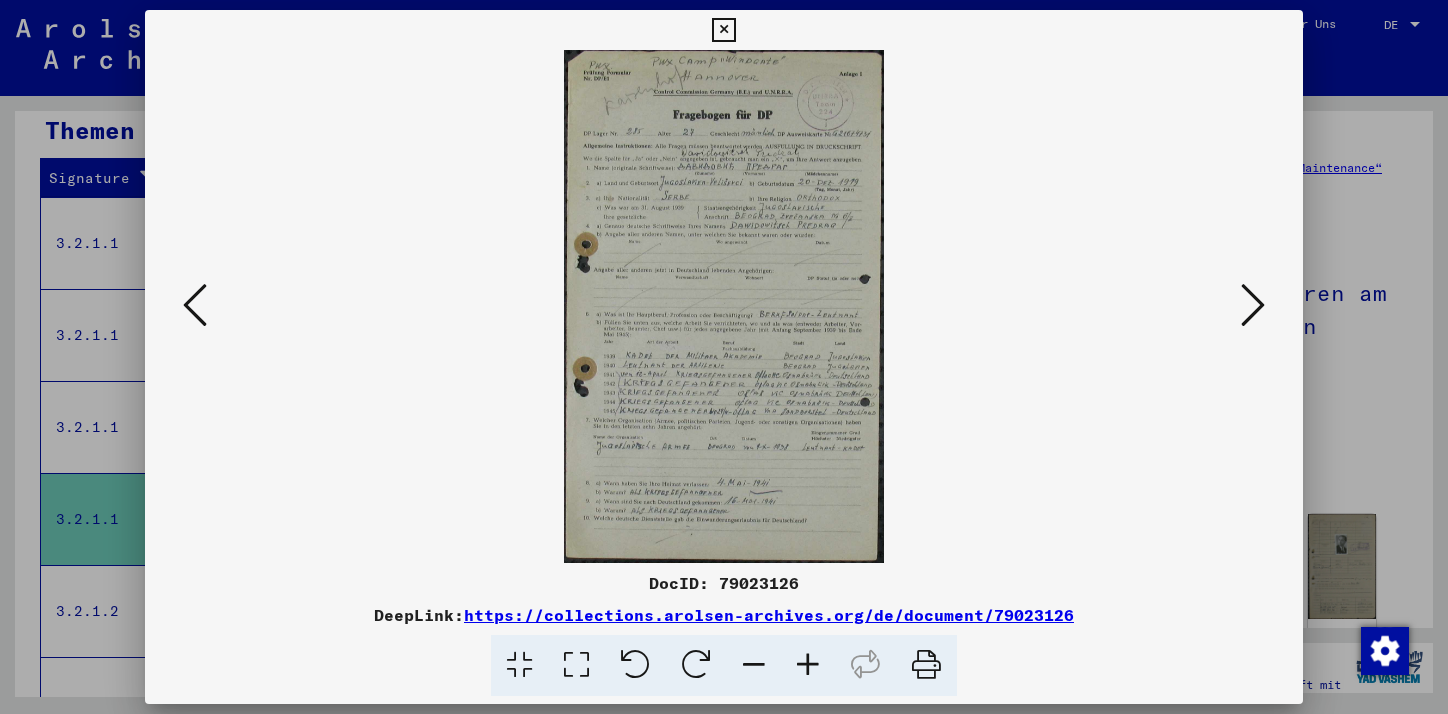click at bounding box center [808, 665] 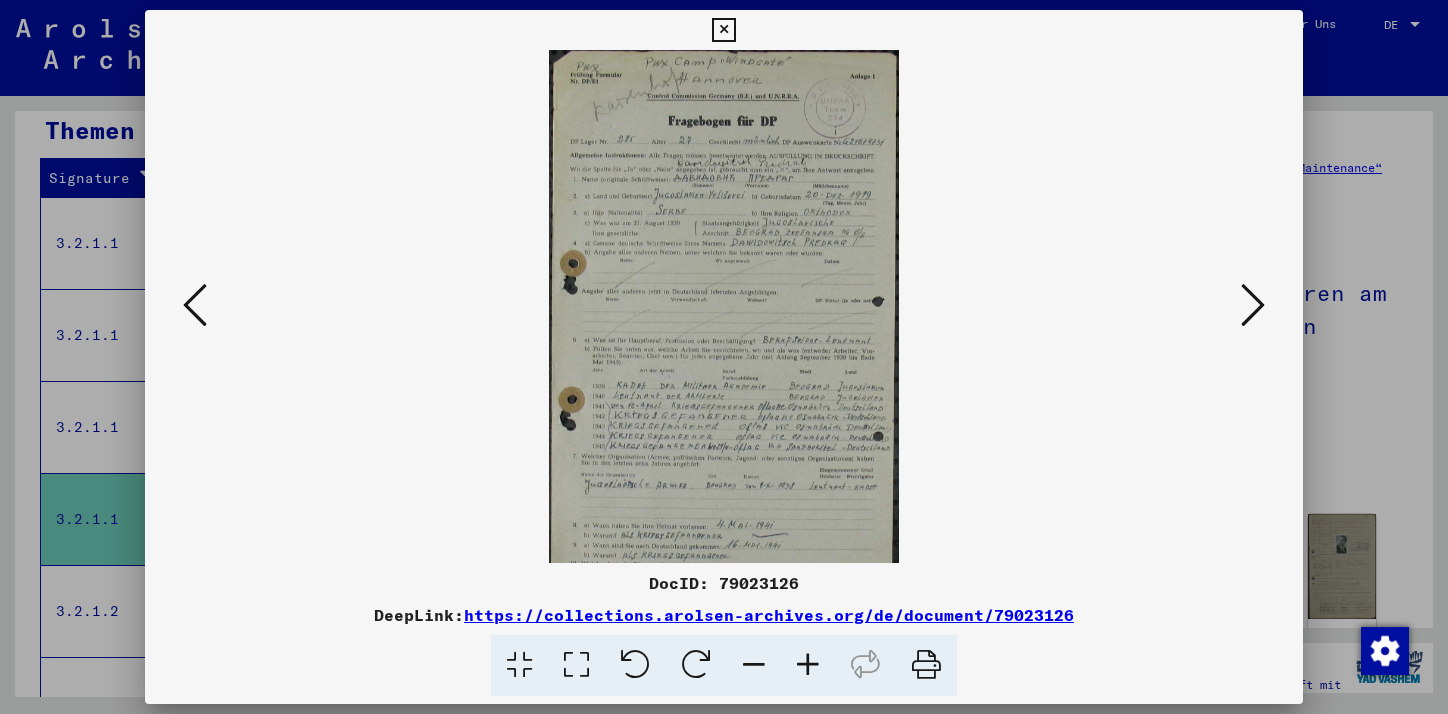click at bounding box center (808, 665) 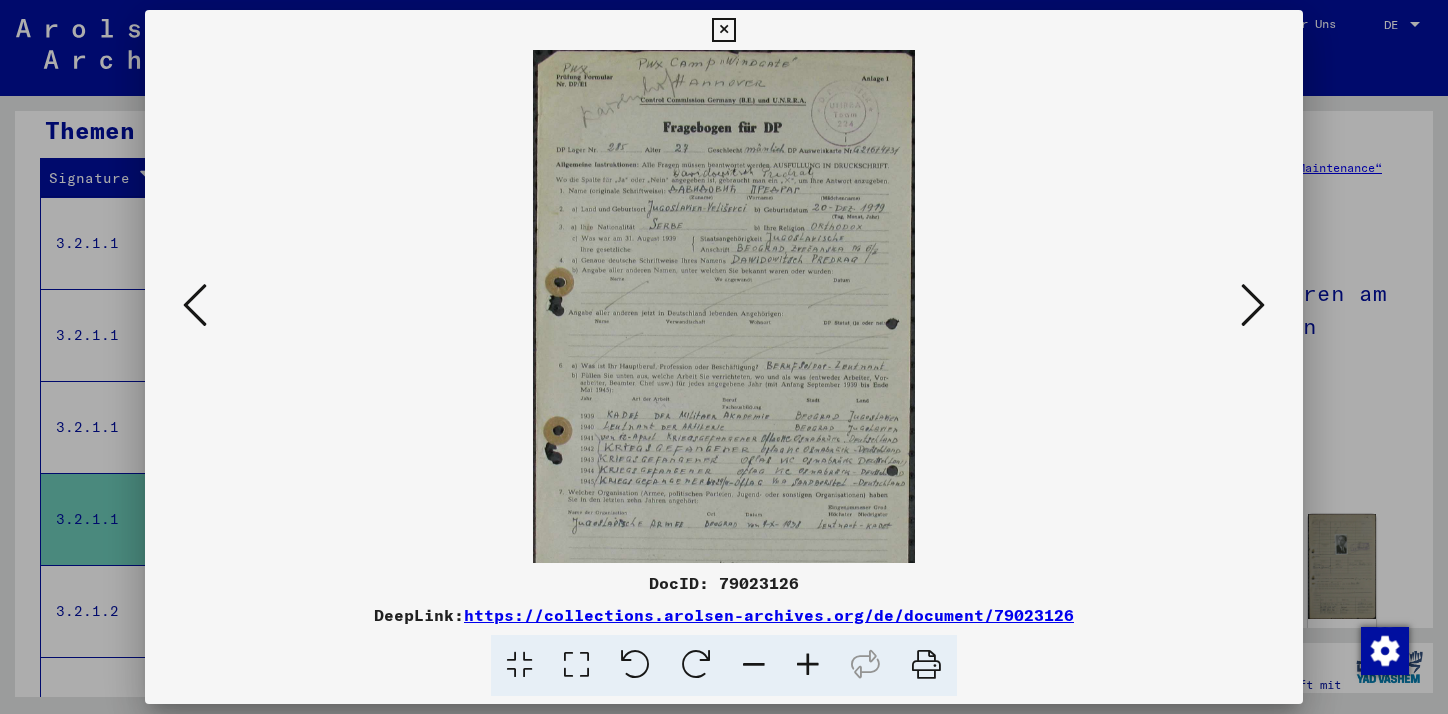 click at bounding box center (808, 665) 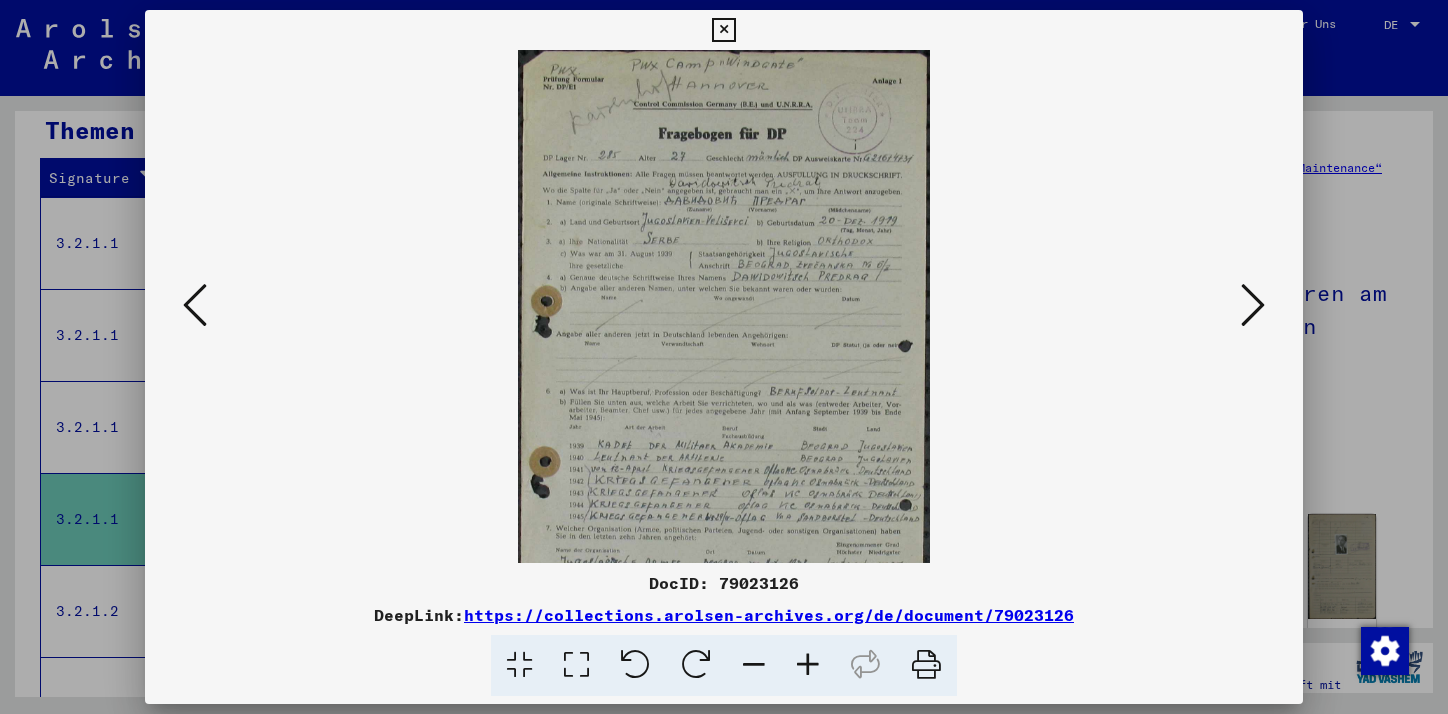 click at bounding box center [808, 665] 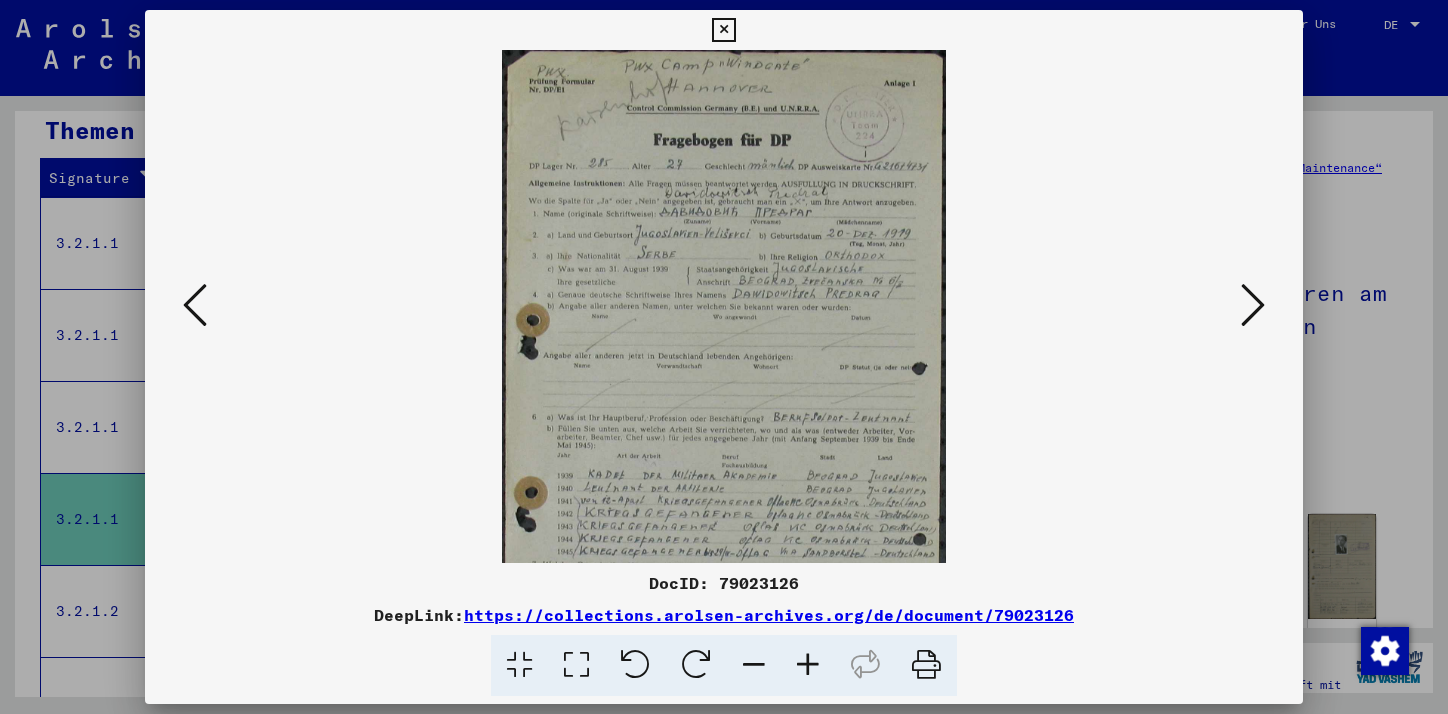 click at bounding box center (808, 665) 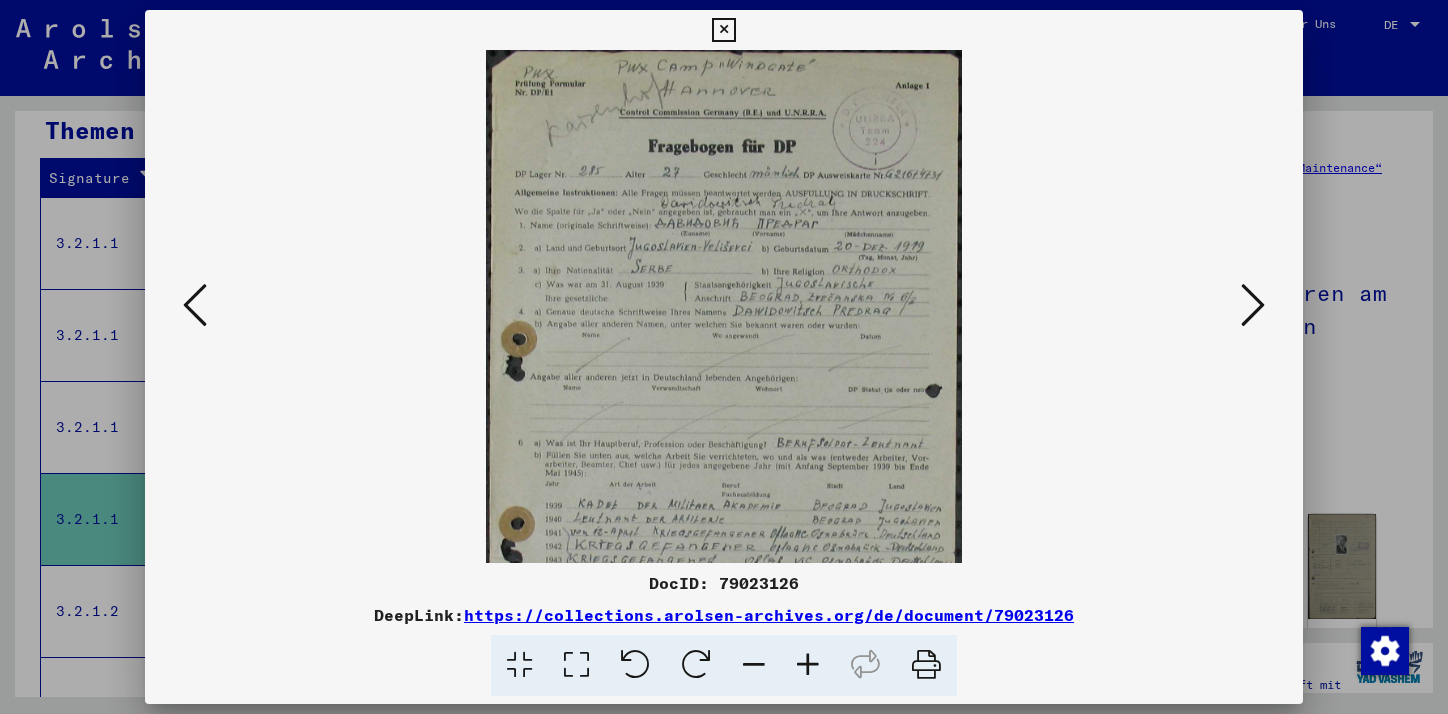 click at bounding box center [808, 665] 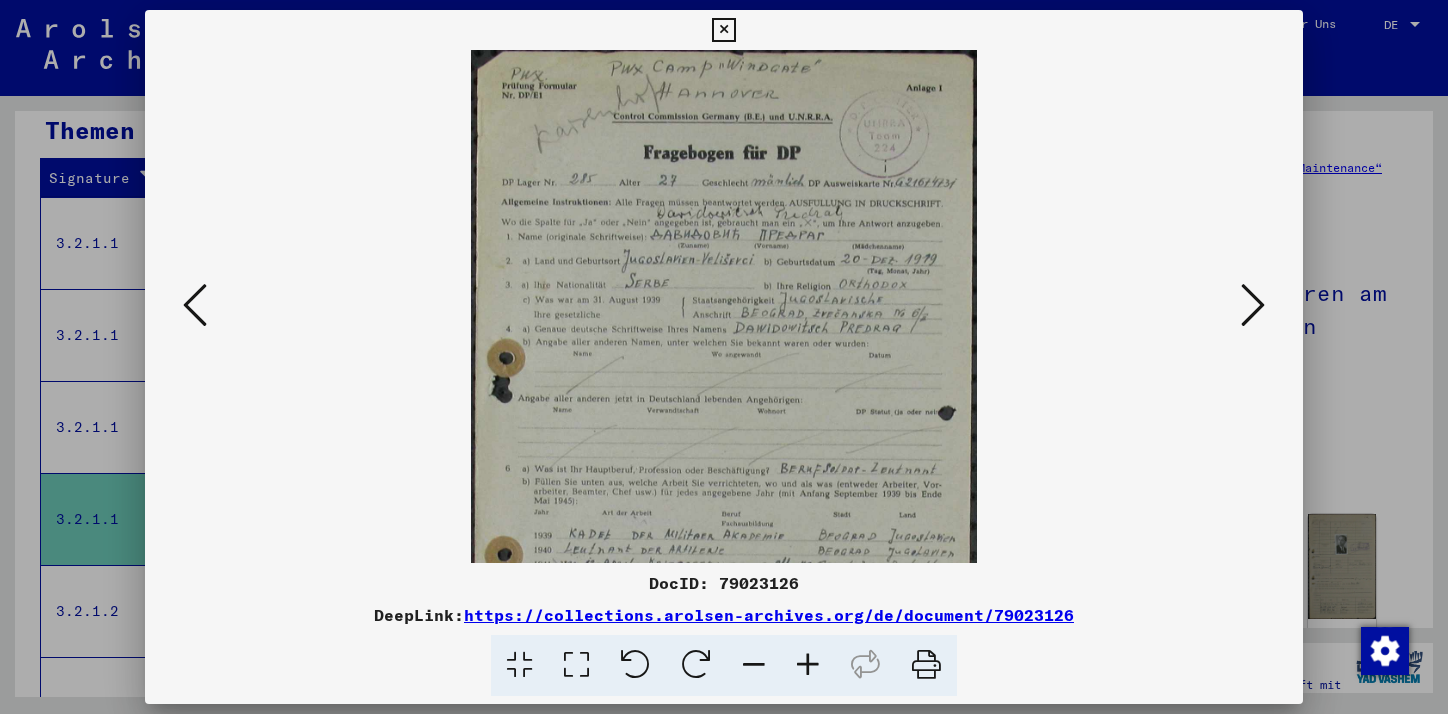 click at bounding box center [808, 665] 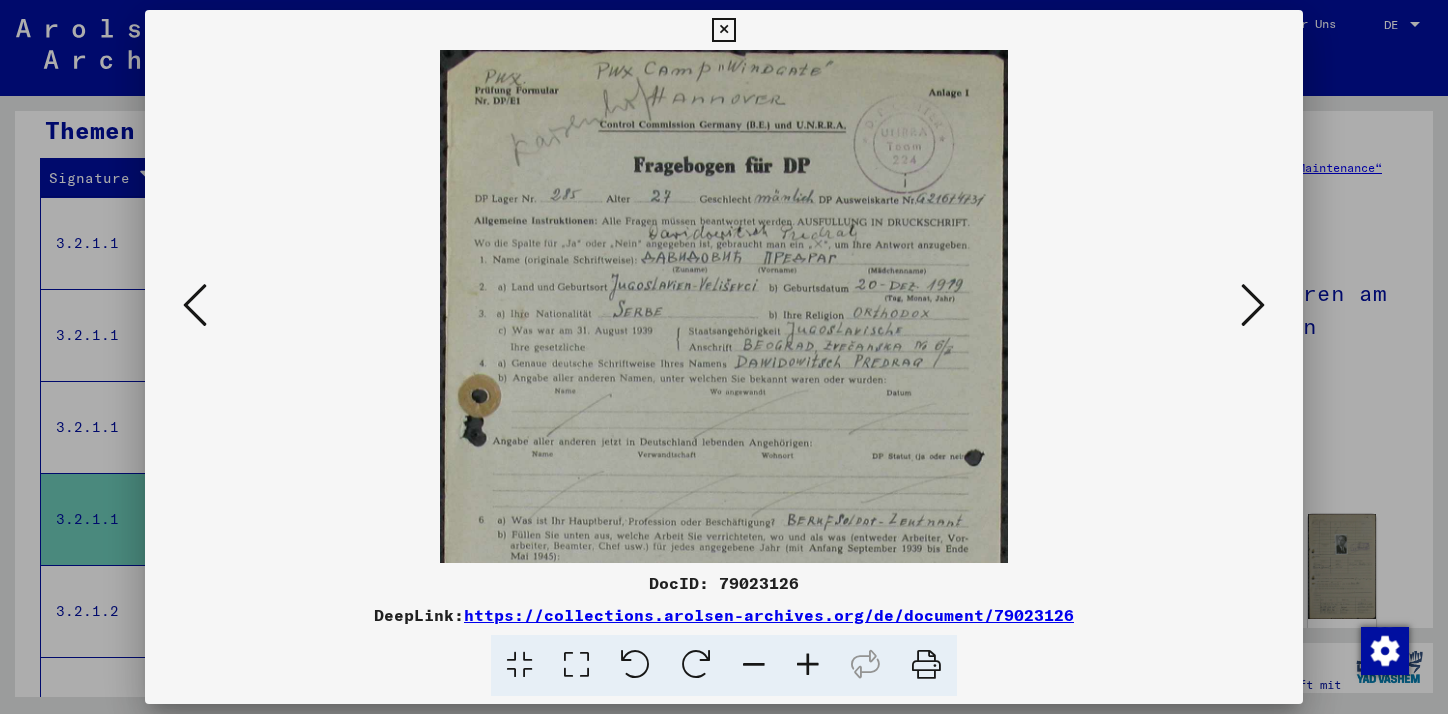 click at bounding box center (808, 665) 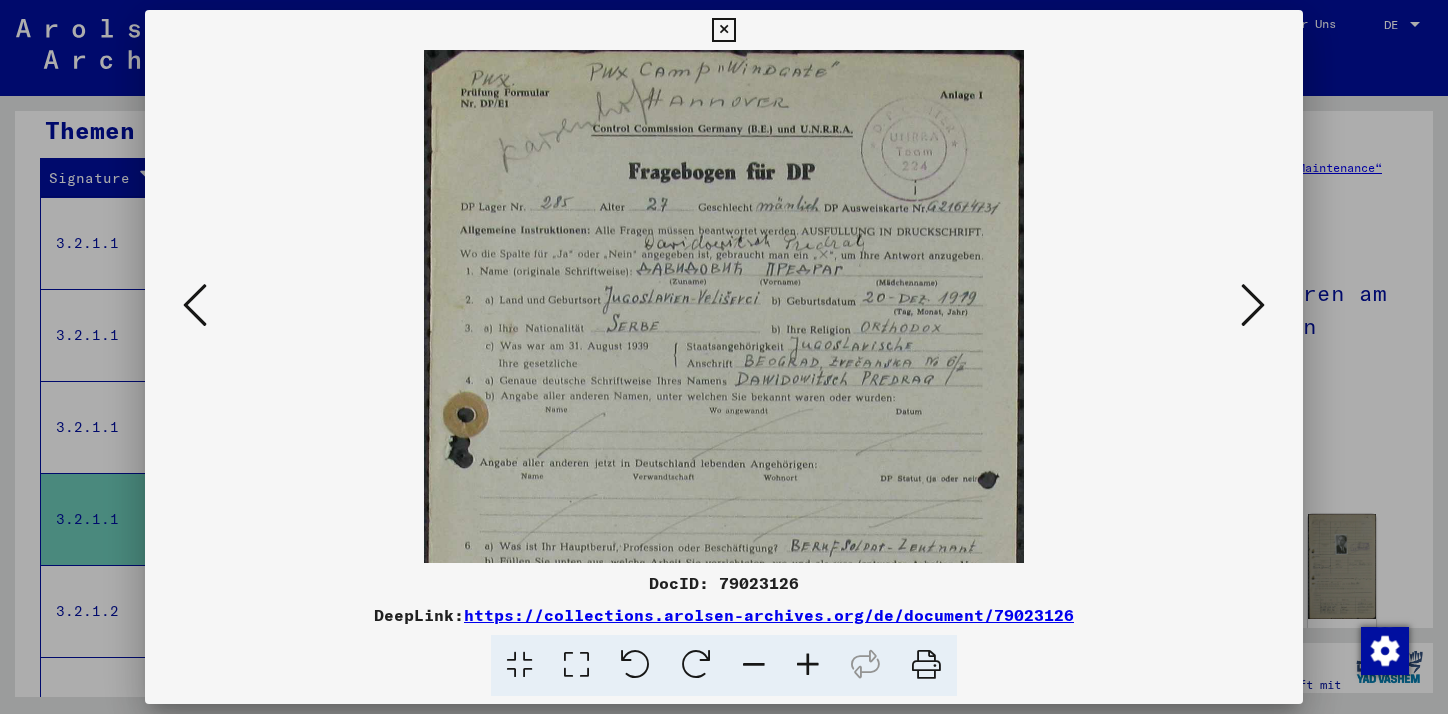 click at bounding box center [808, 665] 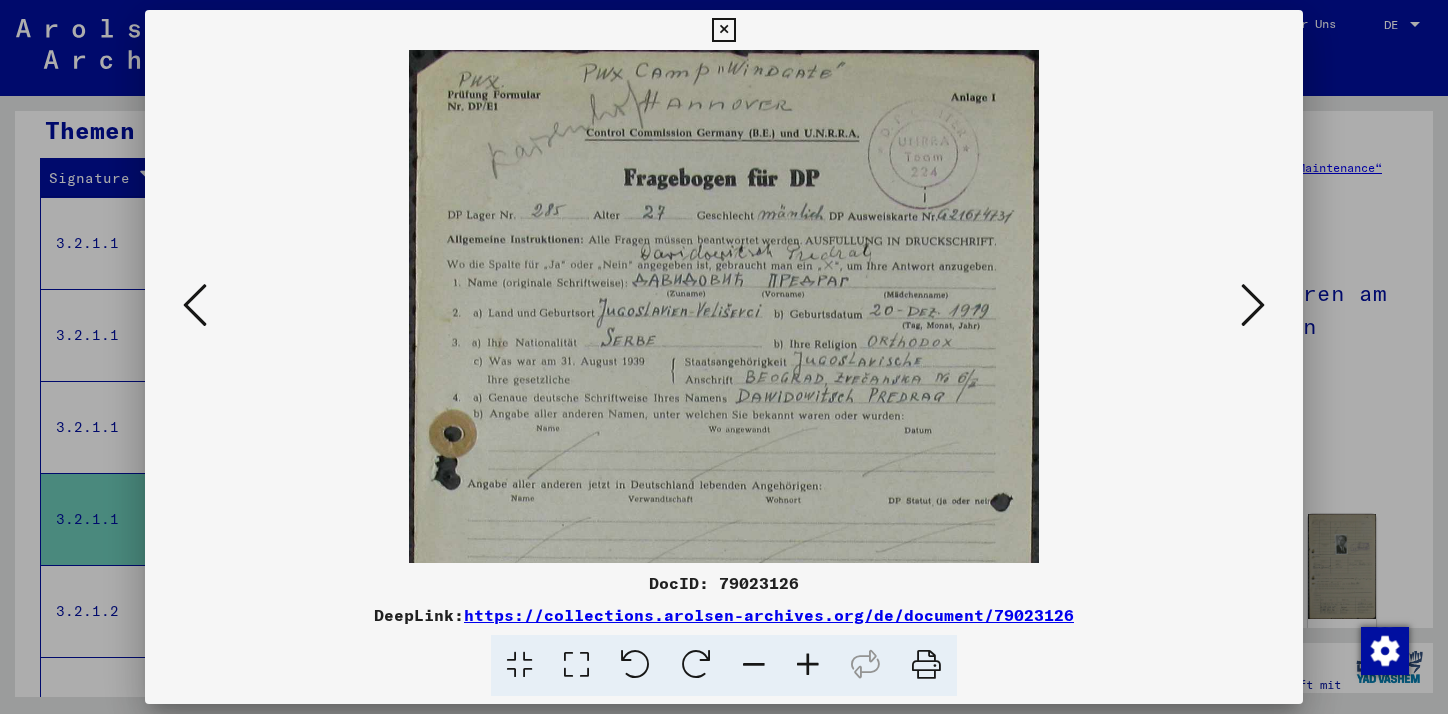 click at bounding box center [808, 665] 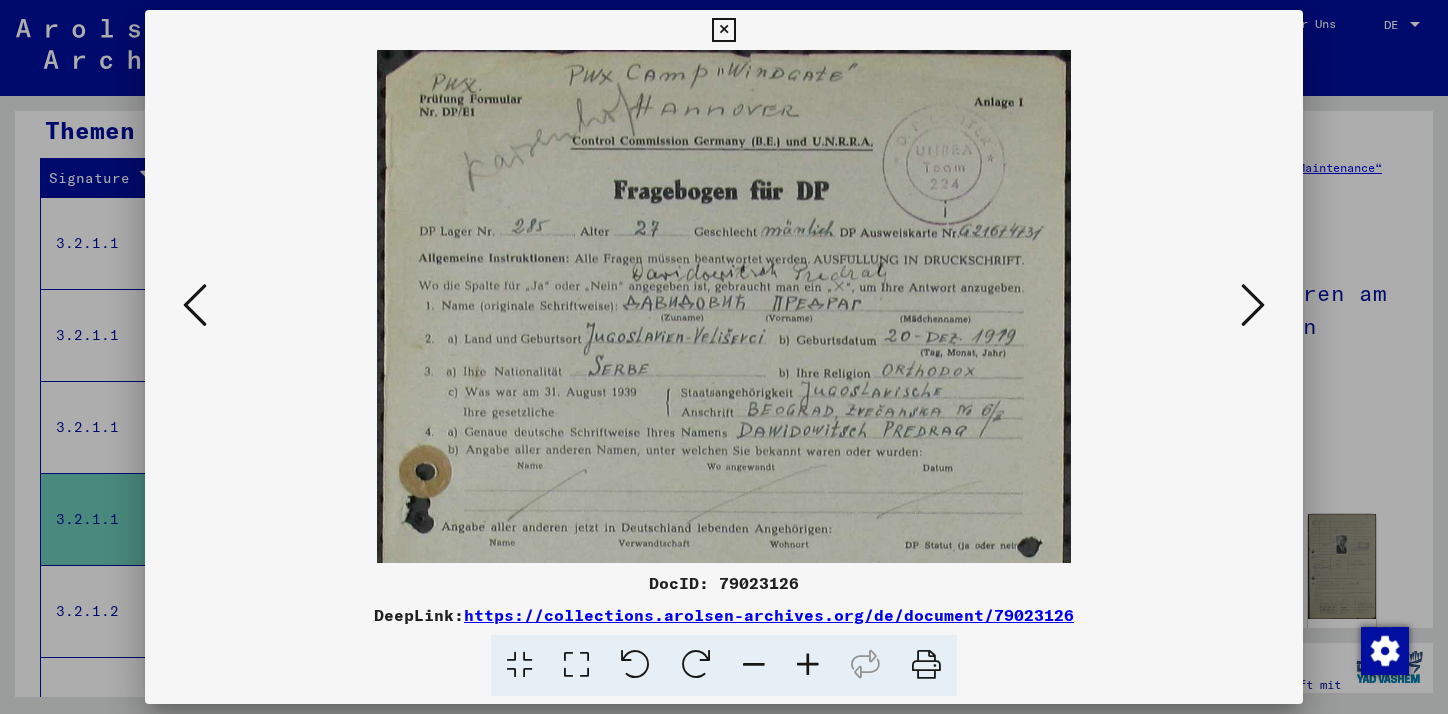 click at bounding box center (808, 665) 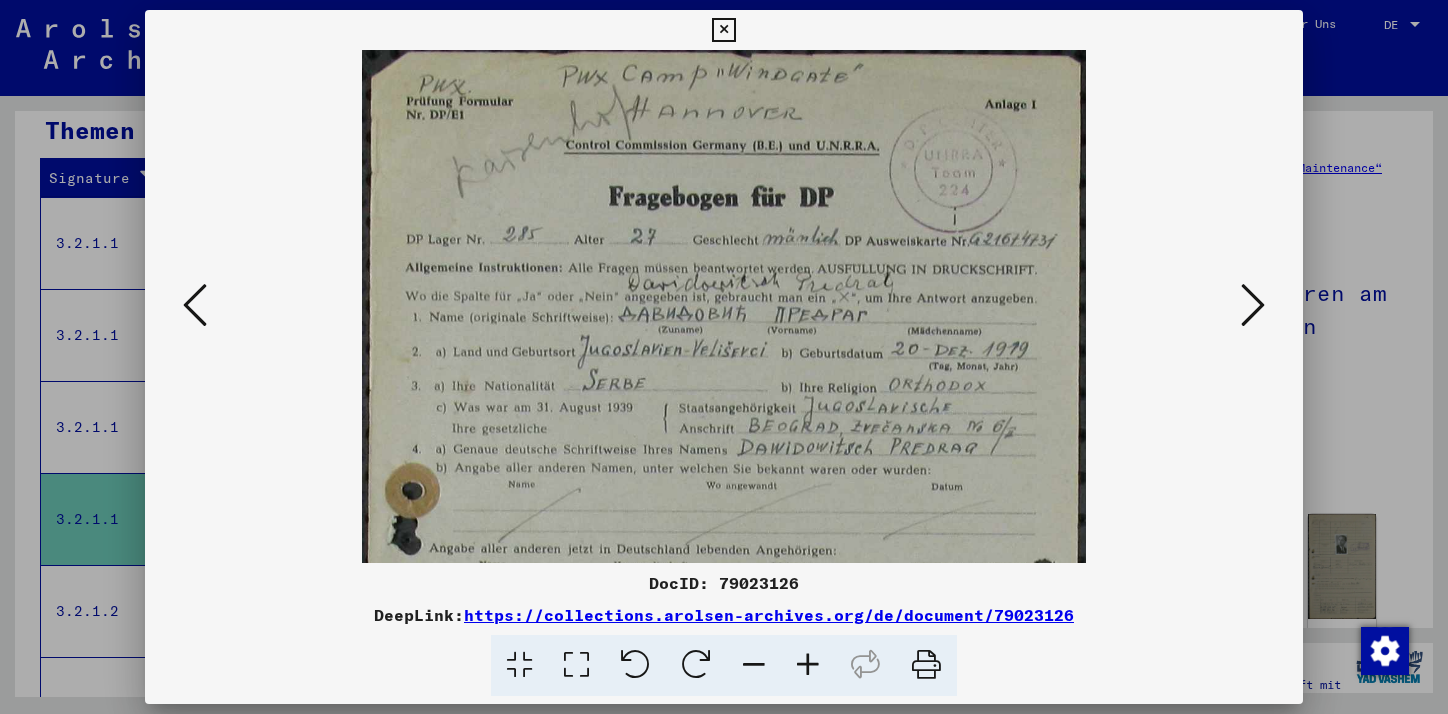 click at bounding box center [1253, 305] 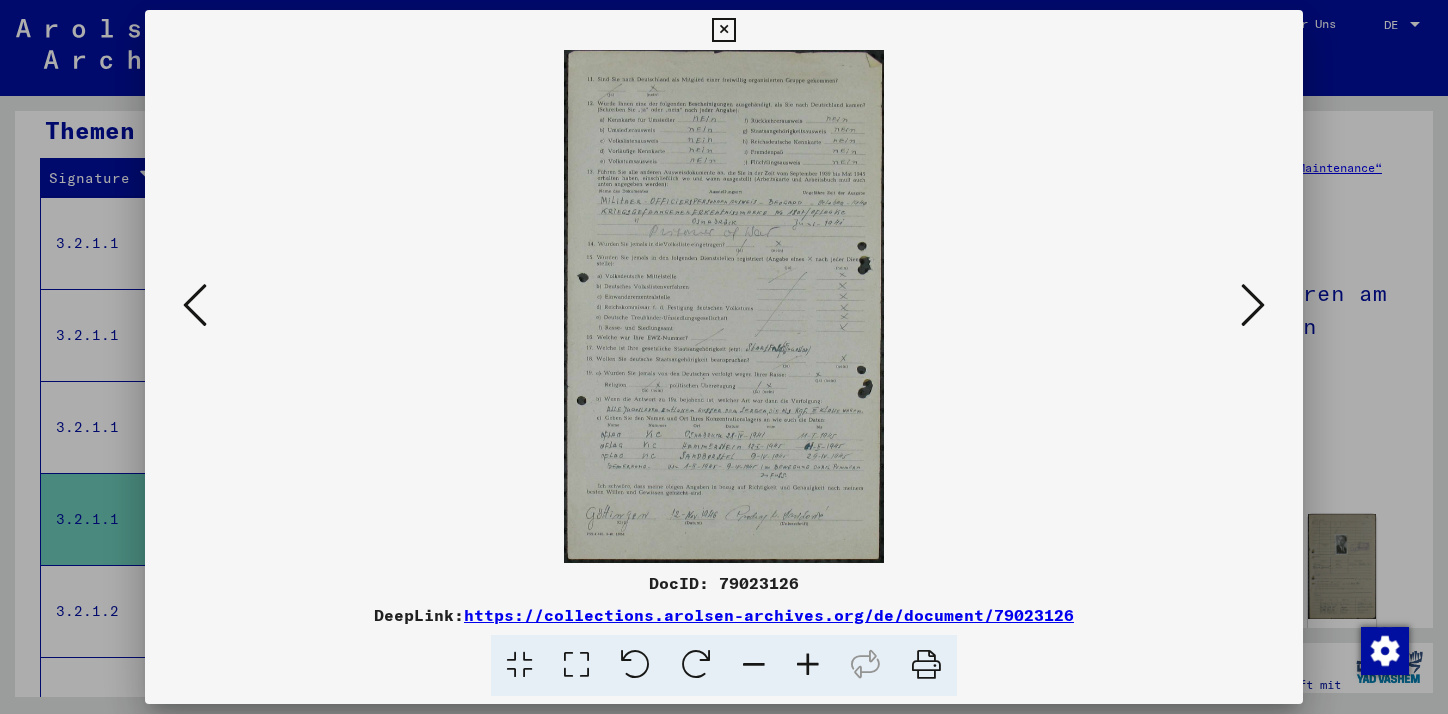 click at bounding box center [808, 665] 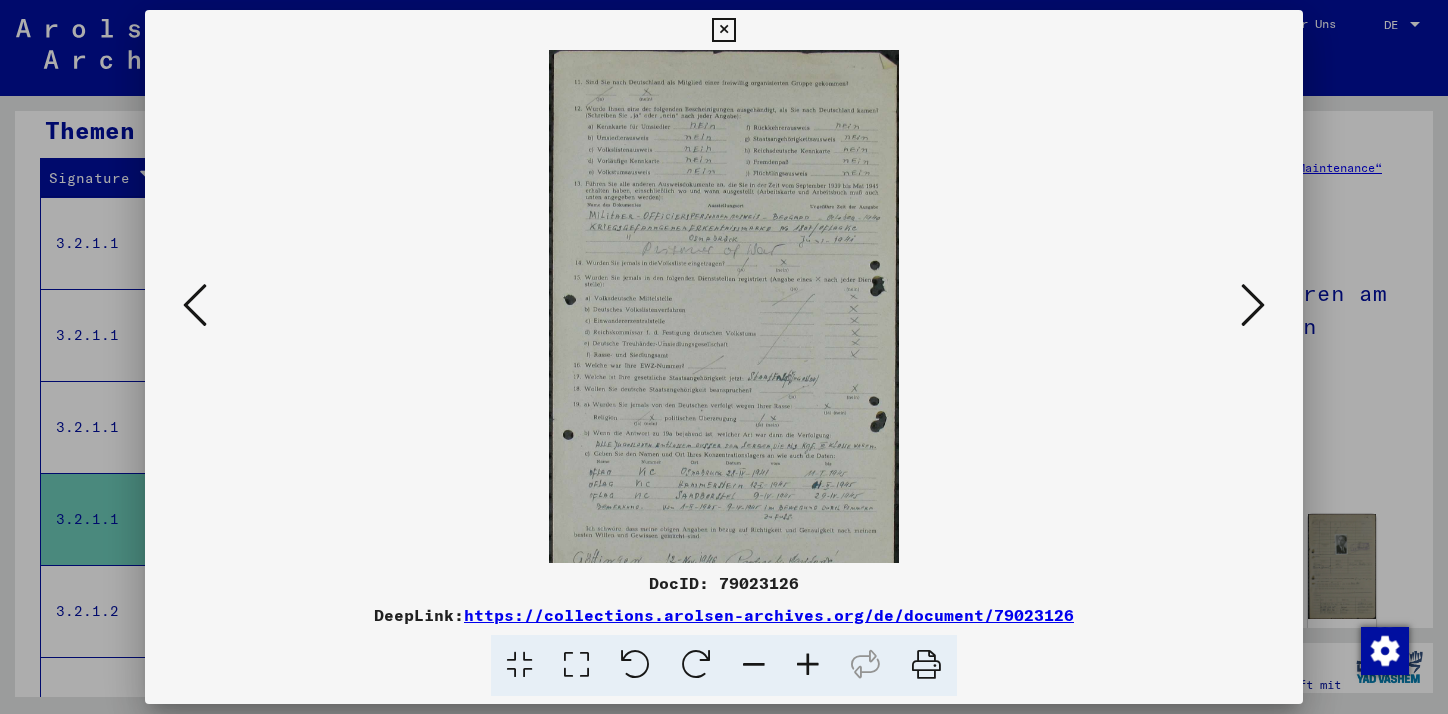 click at bounding box center [808, 665] 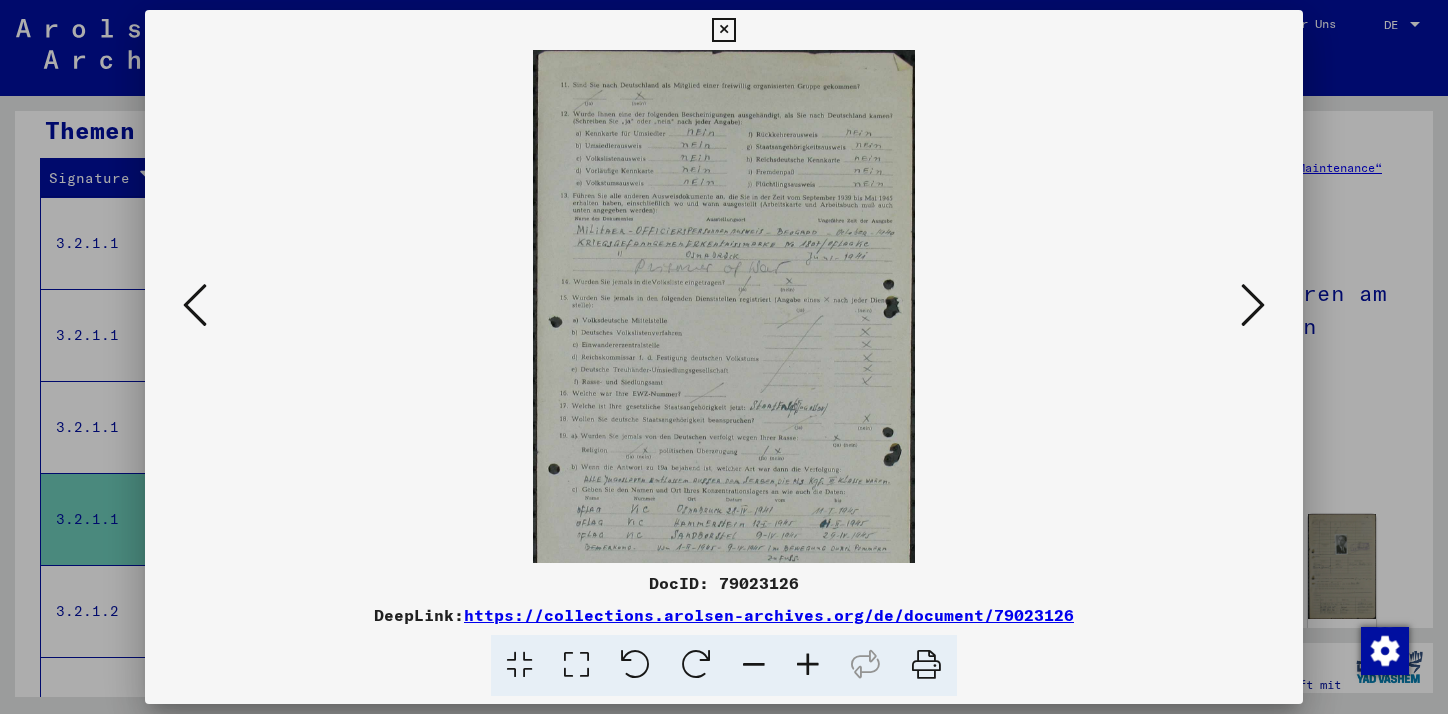 click at bounding box center [808, 665] 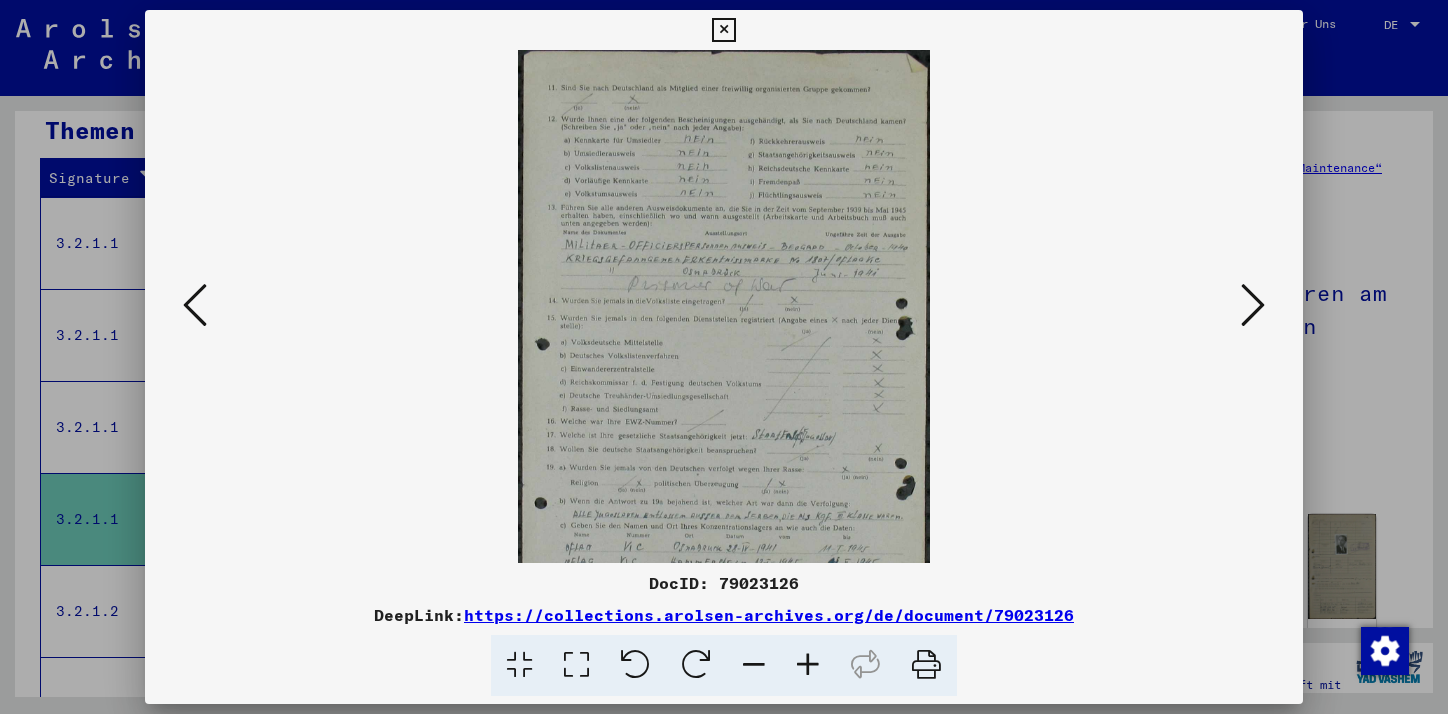 click at bounding box center (808, 665) 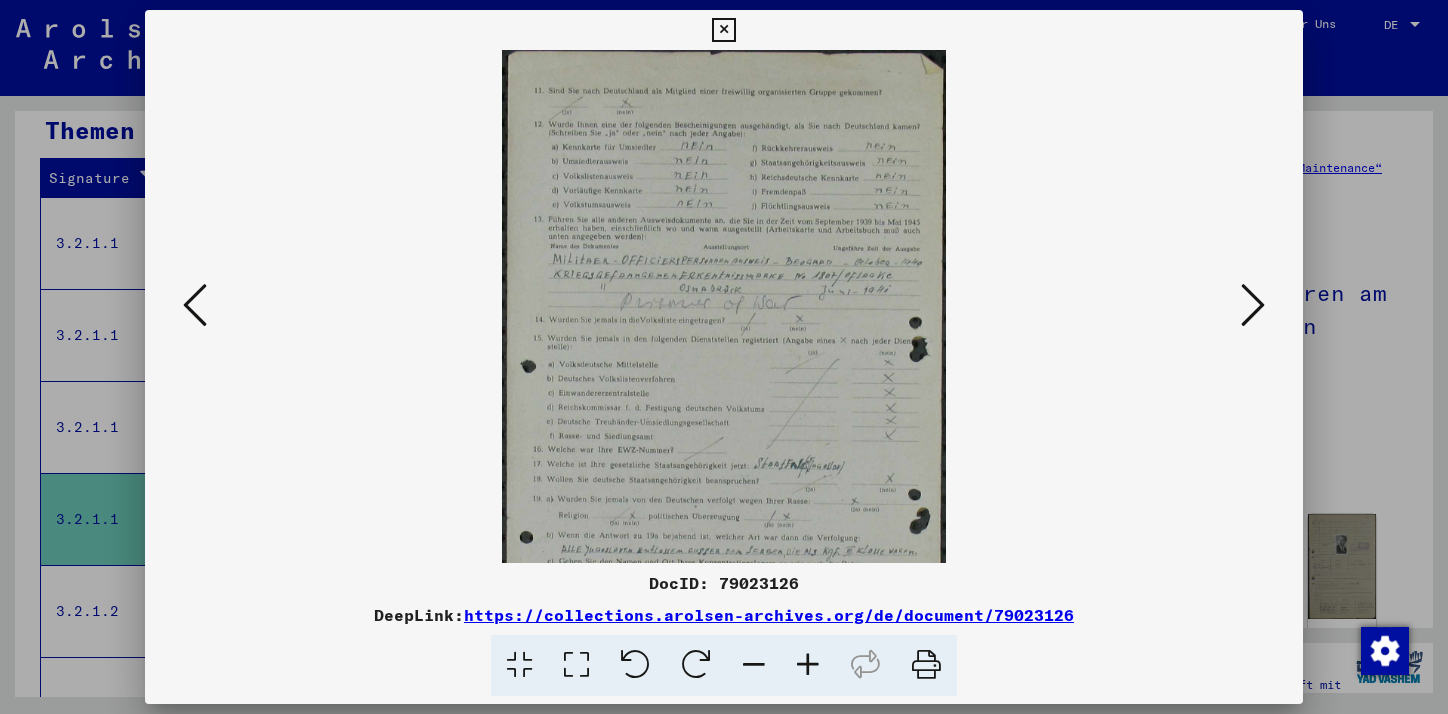 click at bounding box center [808, 665] 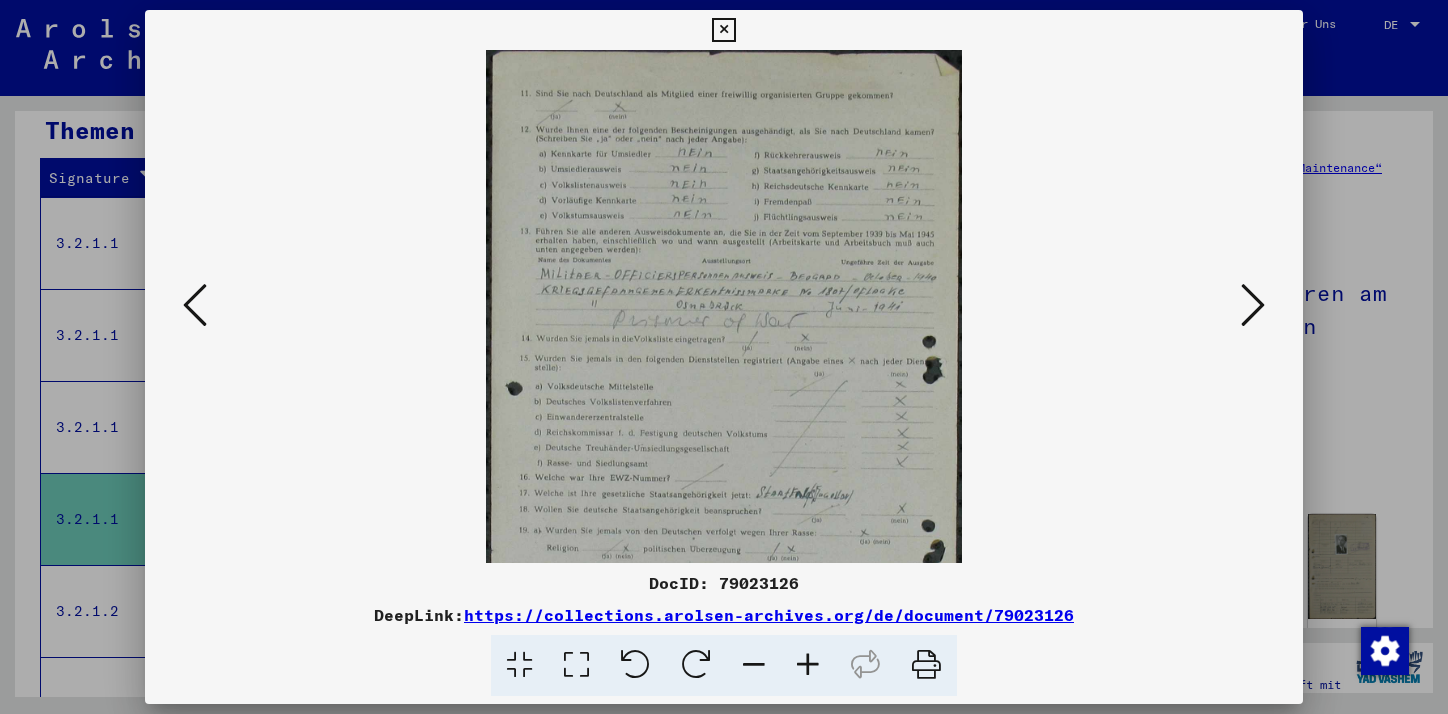 click at bounding box center [808, 665] 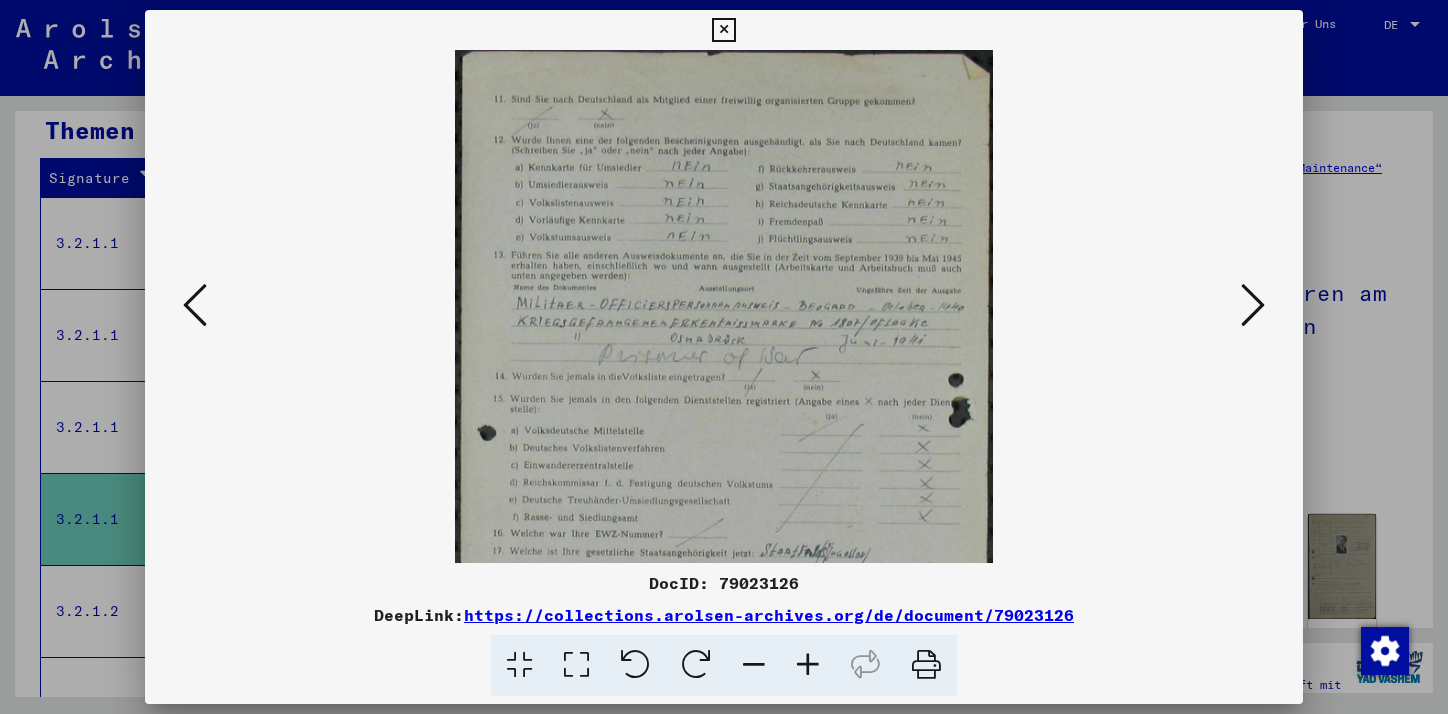 click at bounding box center (808, 665) 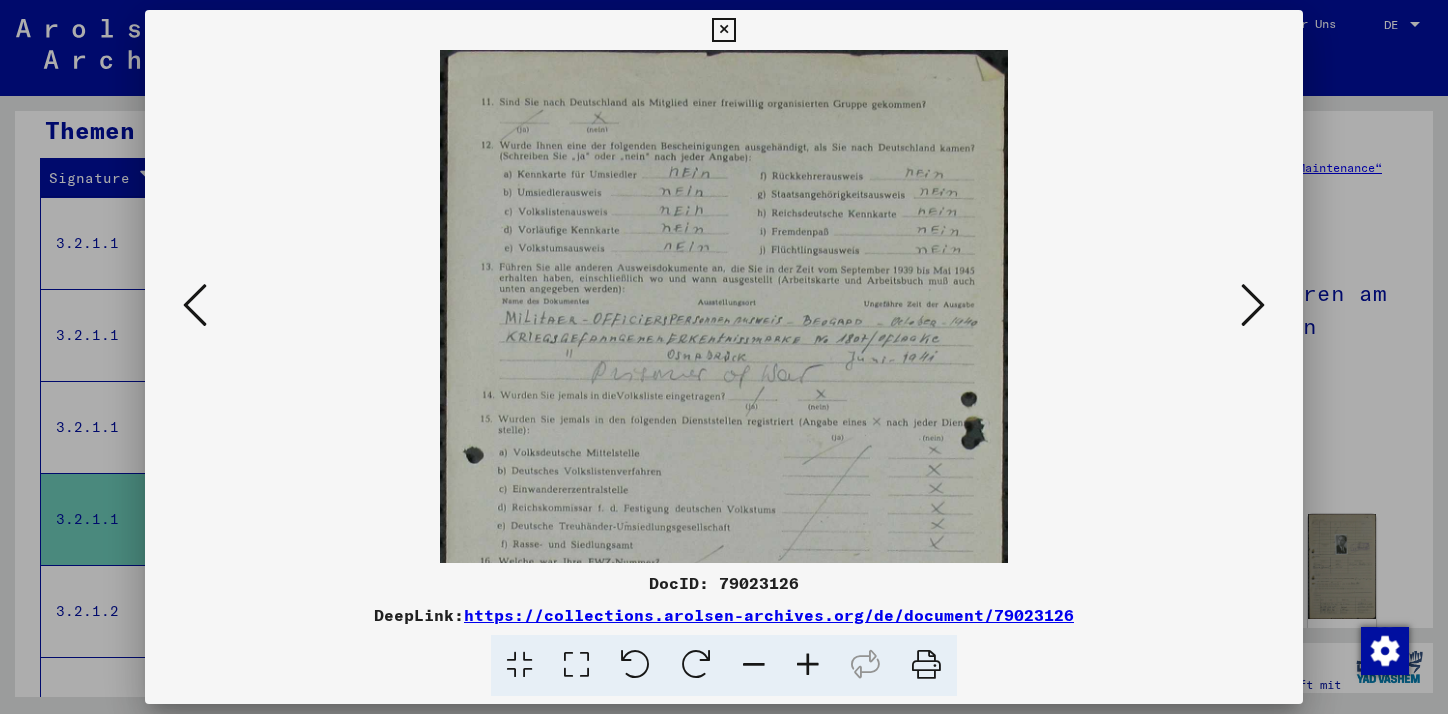 click at bounding box center (808, 665) 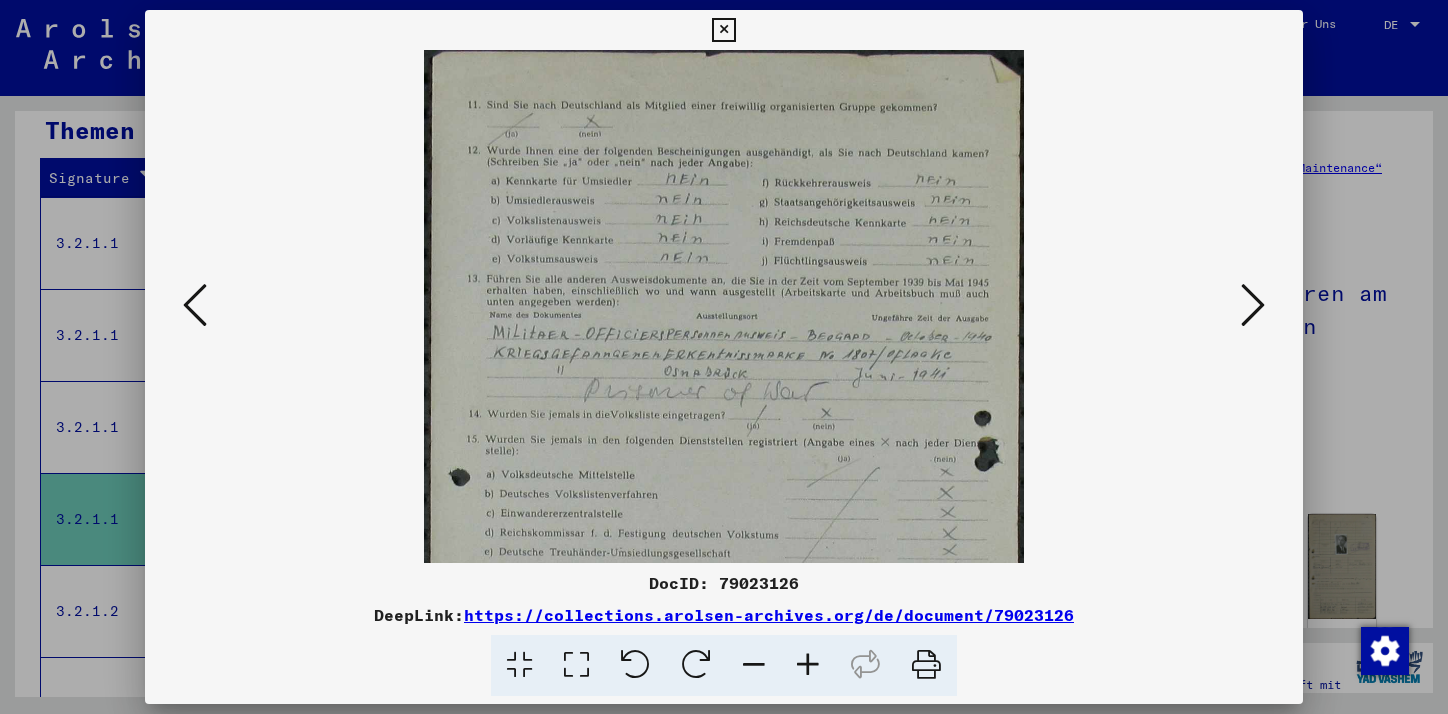 click at bounding box center [808, 665] 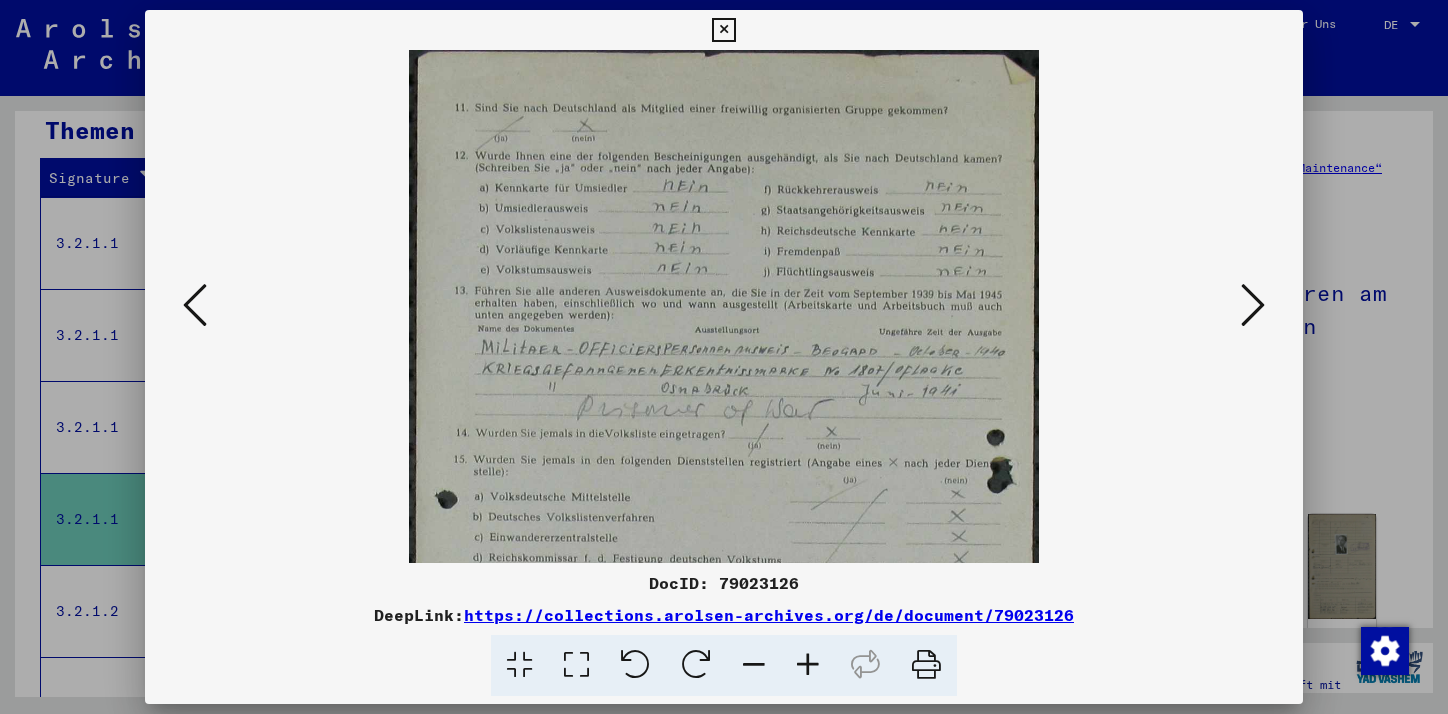 click at bounding box center (808, 665) 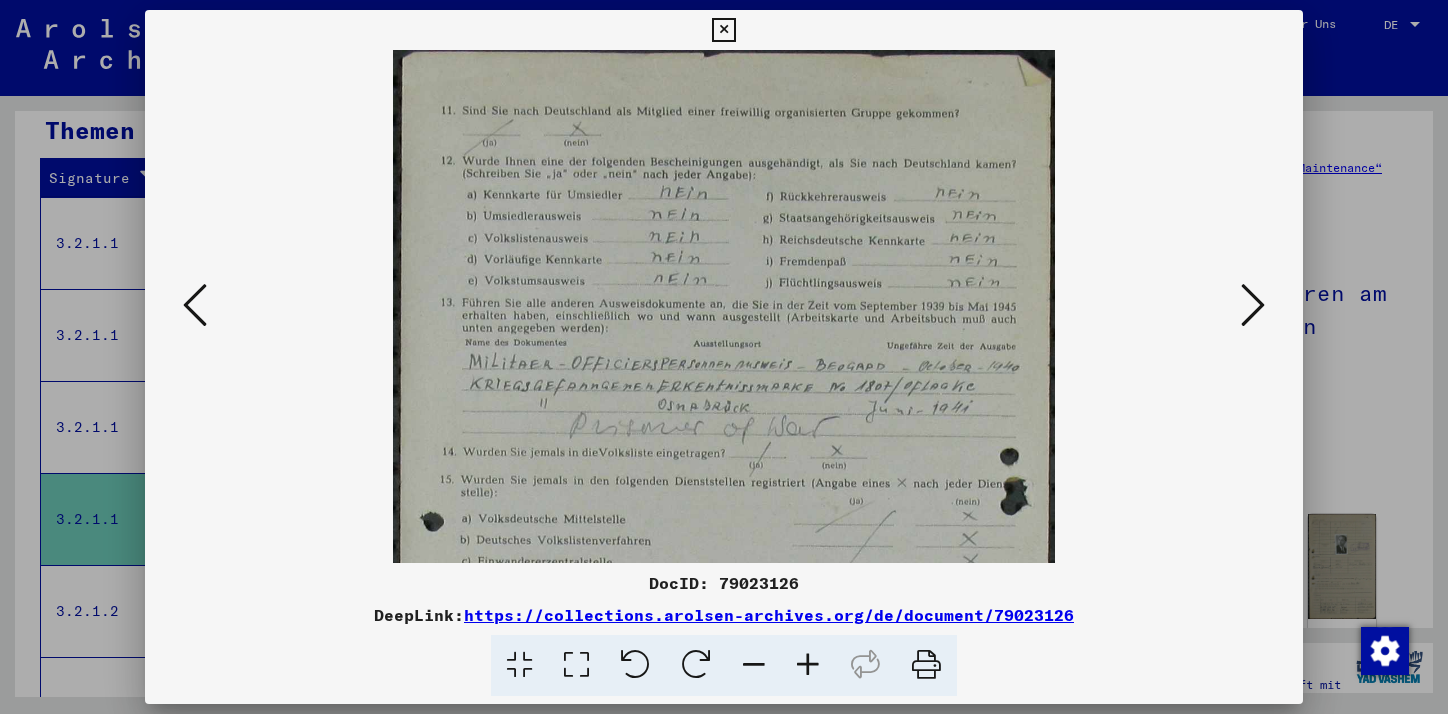 click at bounding box center [808, 665] 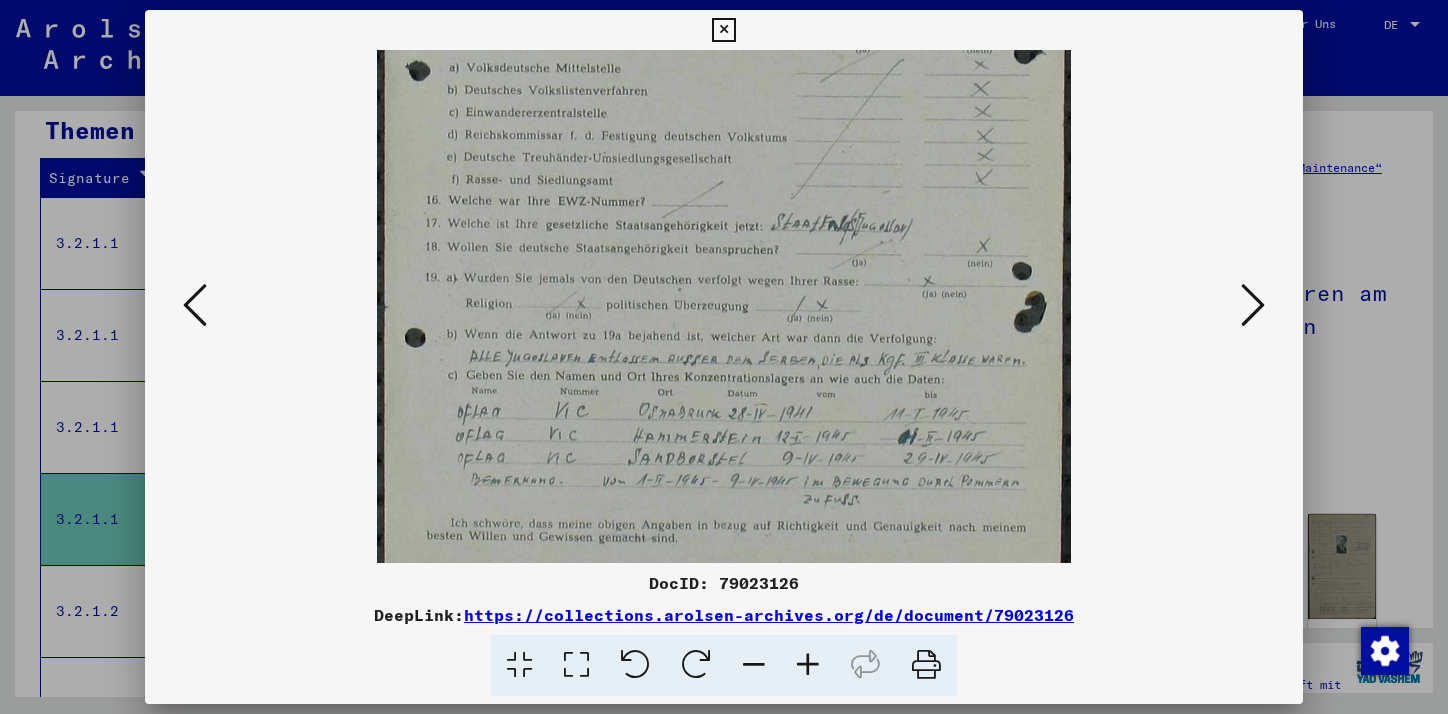 scroll, scrollTop: 476, scrollLeft: 0, axis: vertical 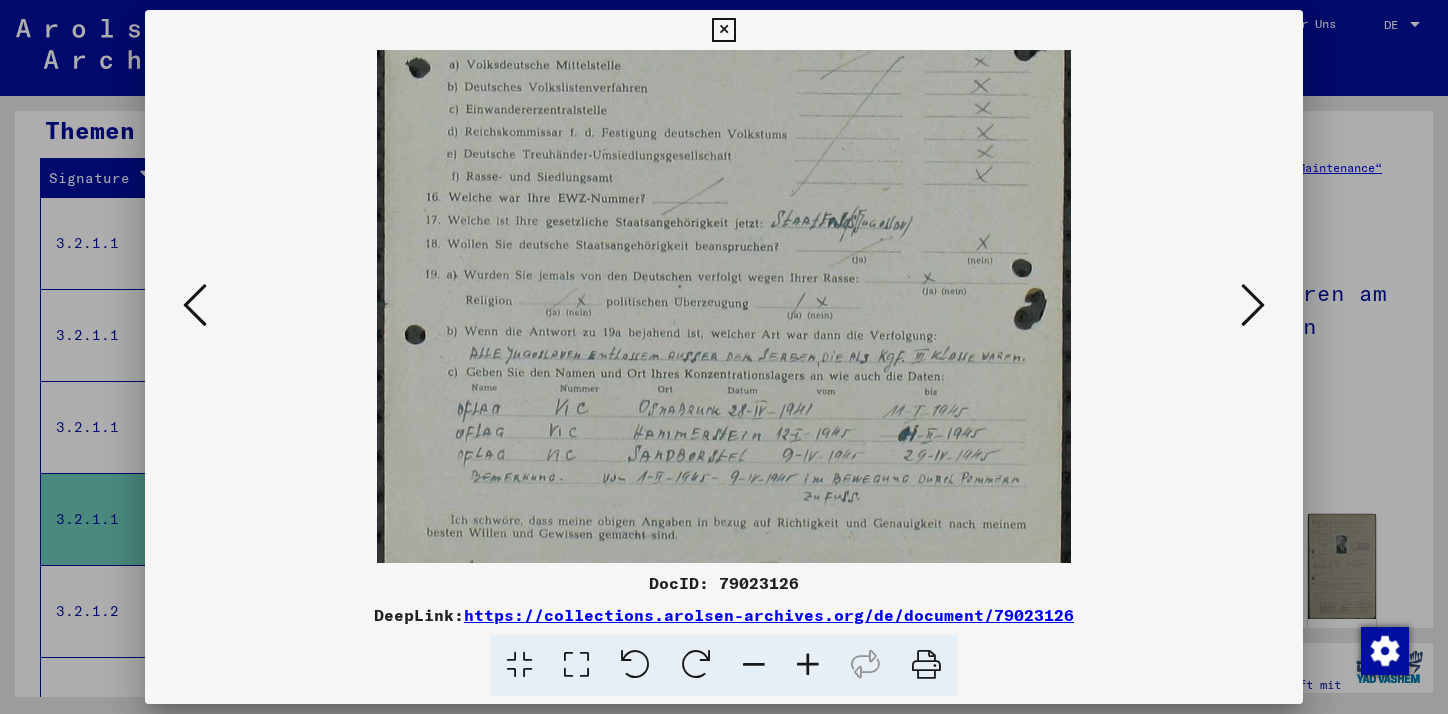 drag, startPoint x: 786, startPoint y: 436, endPoint x: 793, endPoint y: -40, distance: 476.05145 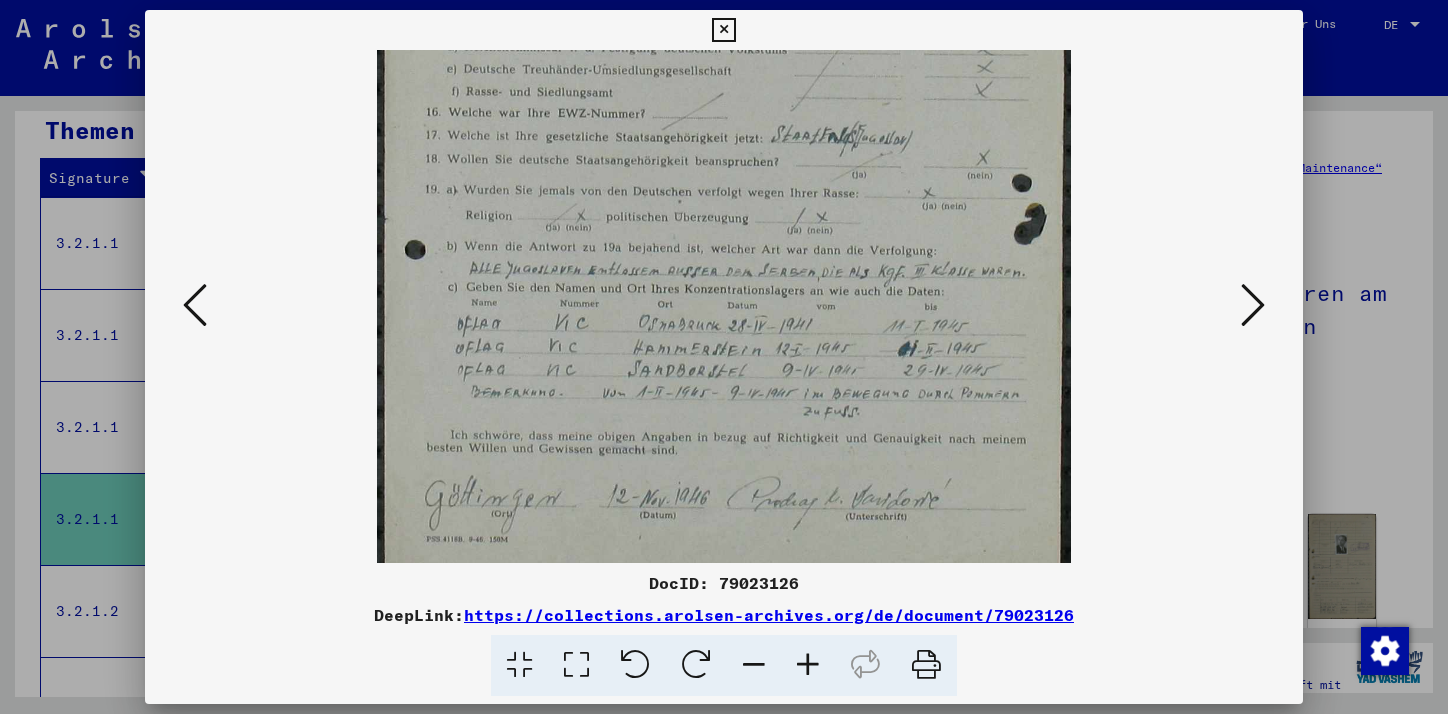 scroll, scrollTop: 571, scrollLeft: 0, axis: vertical 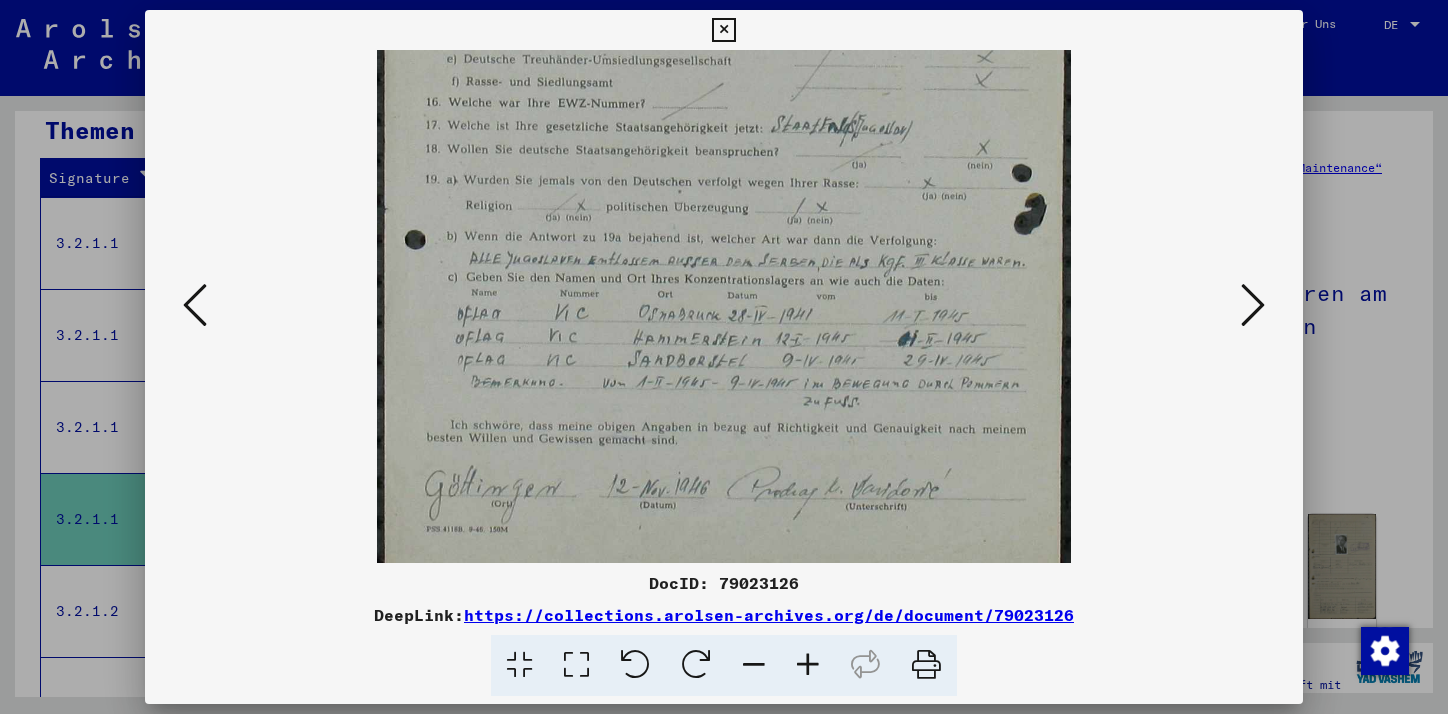drag, startPoint x: 483, startPoint y: 300, endPoint x: 478, endPoint y: 205, distance: 95.131485 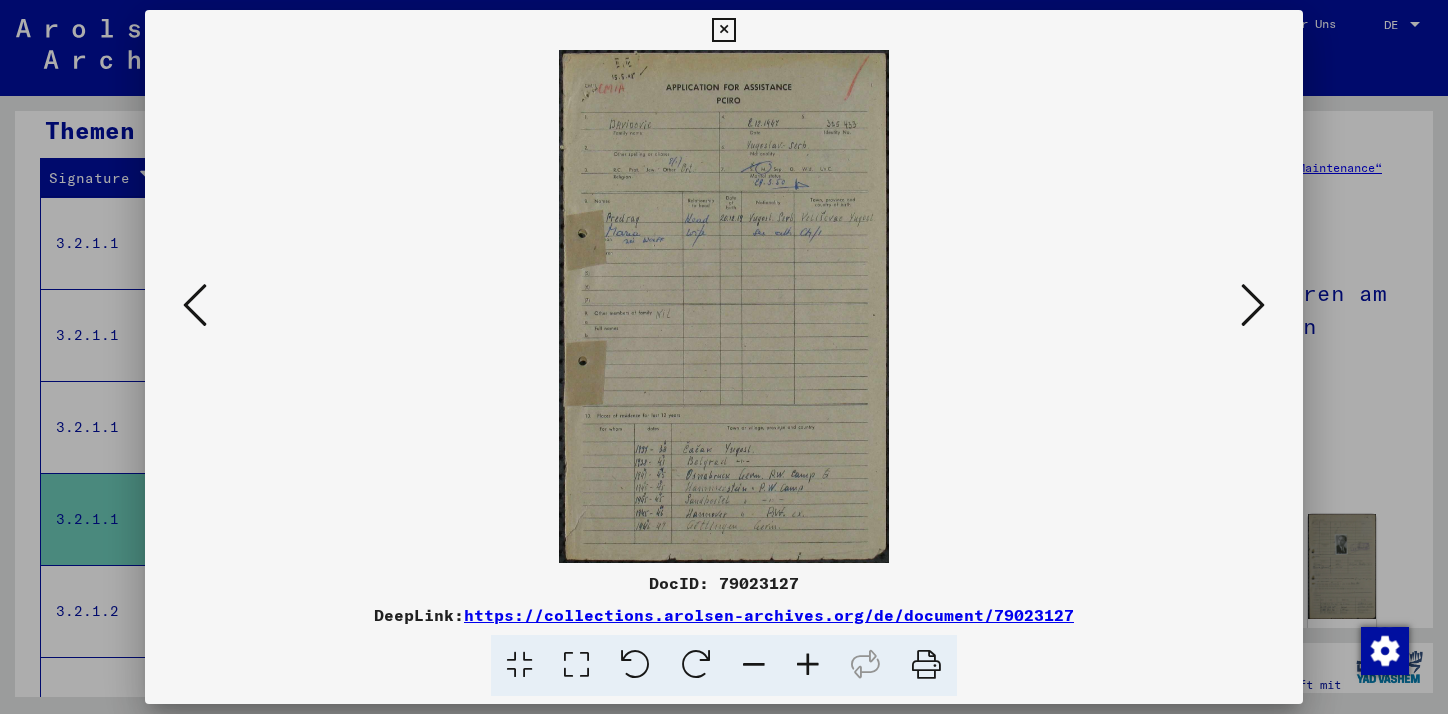 click at bounding box center (808, 665) 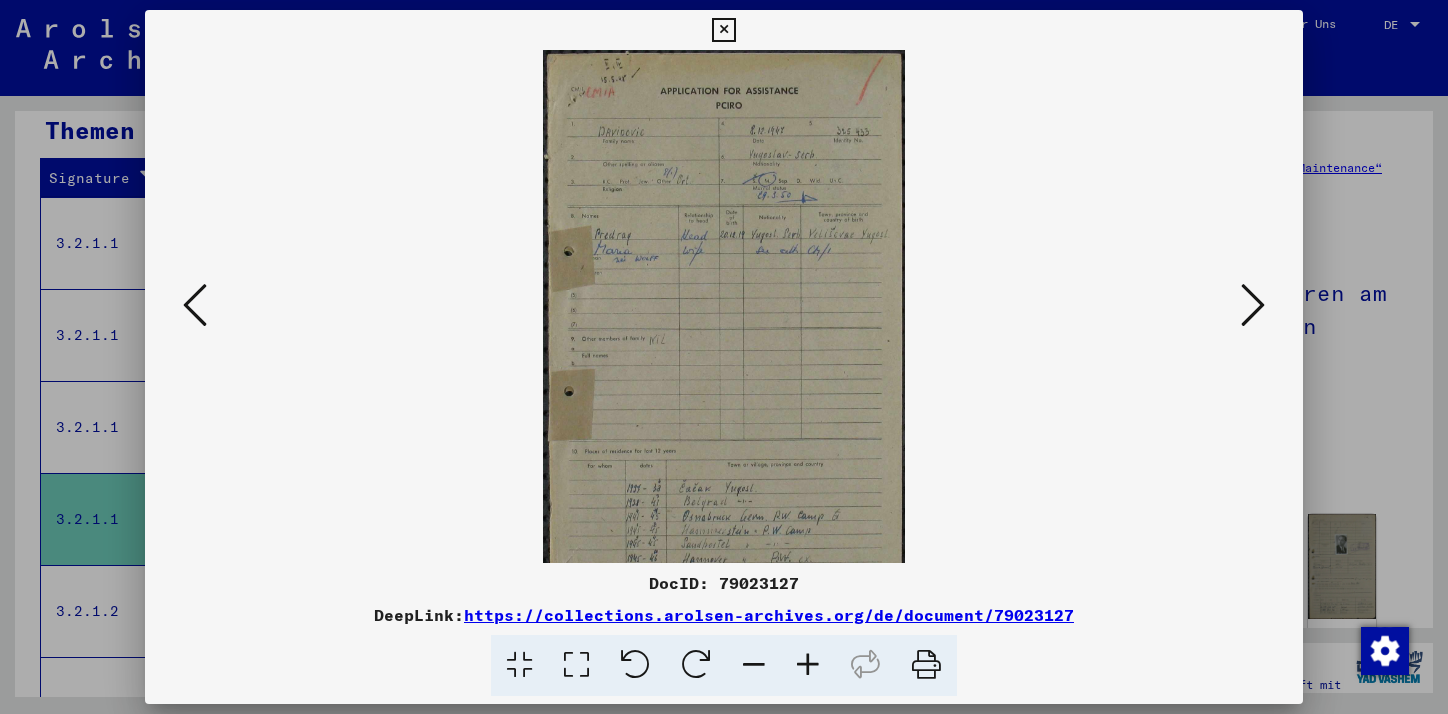 click at bounding box center [808, 665] 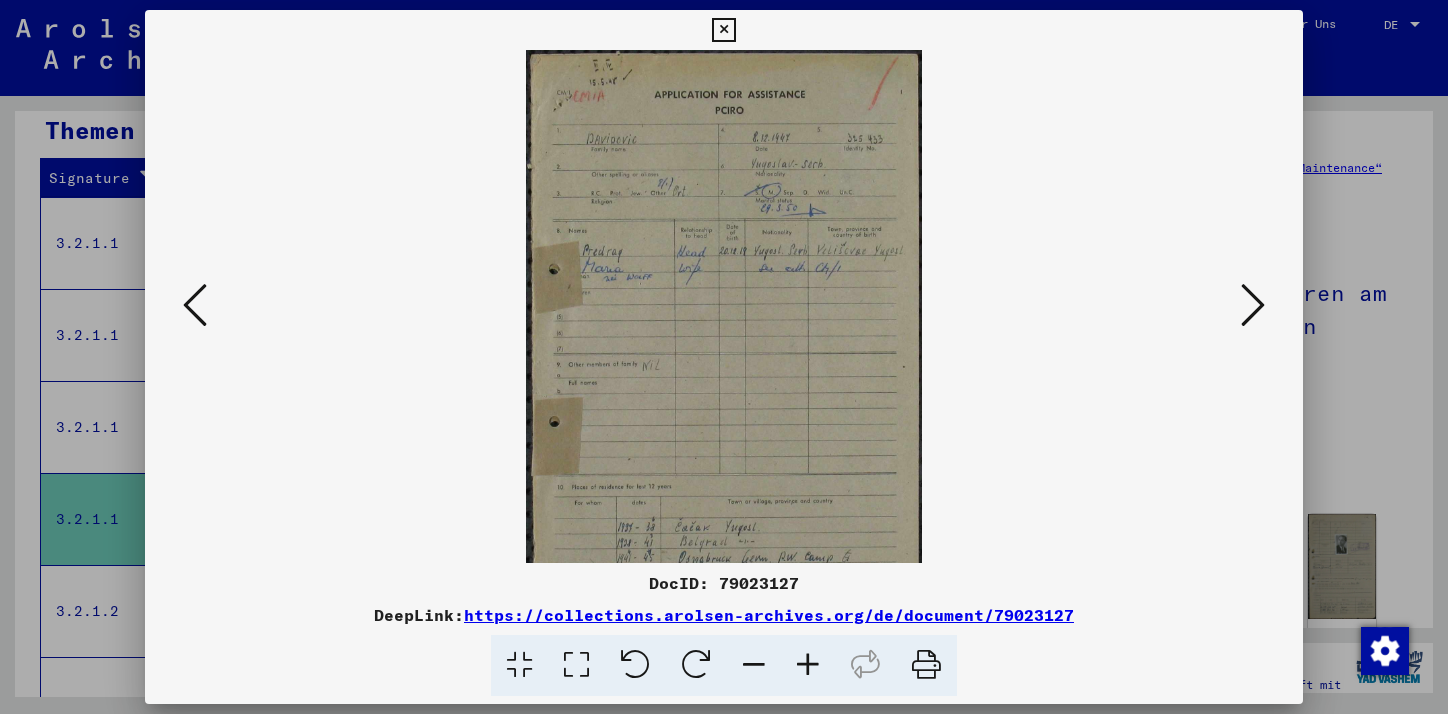 click at bounding box center [808, 665] 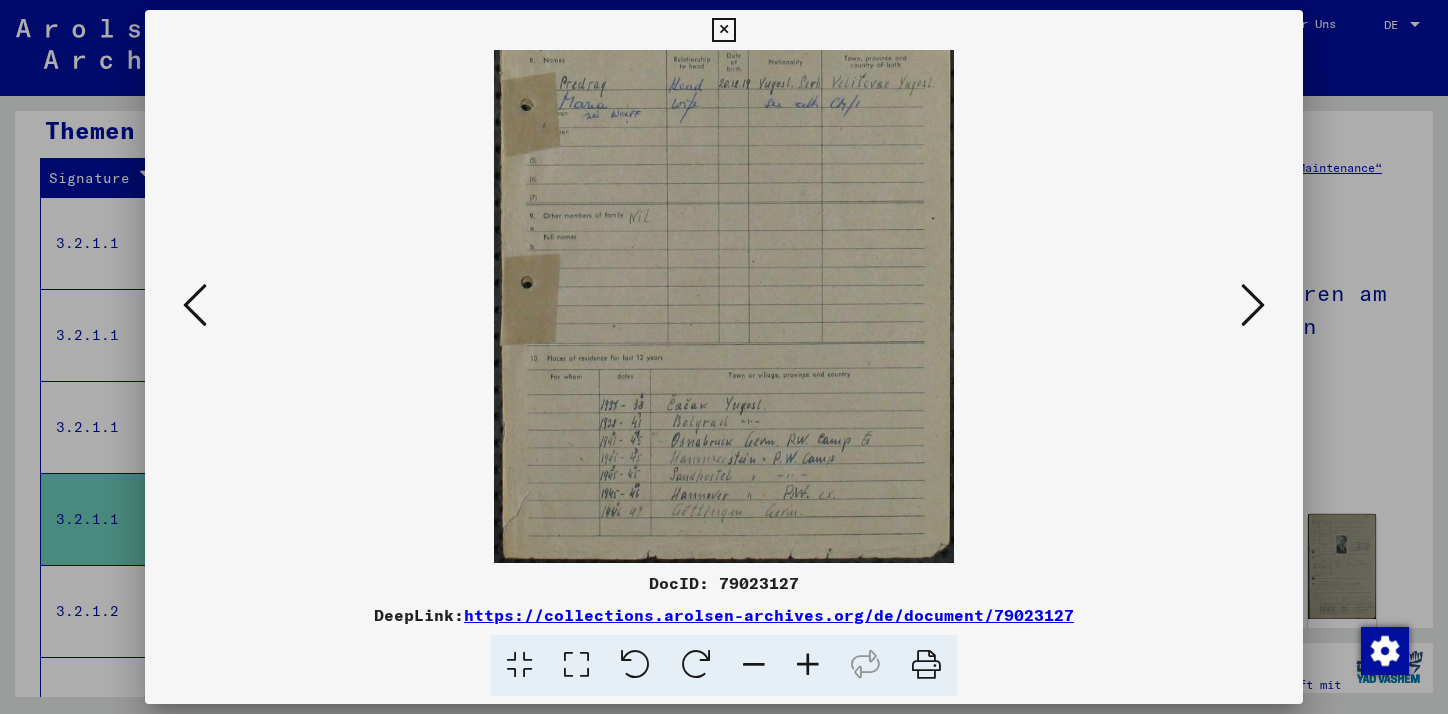 scroll, scrollTop: 197, scrollLeft: 0, axis: vertical 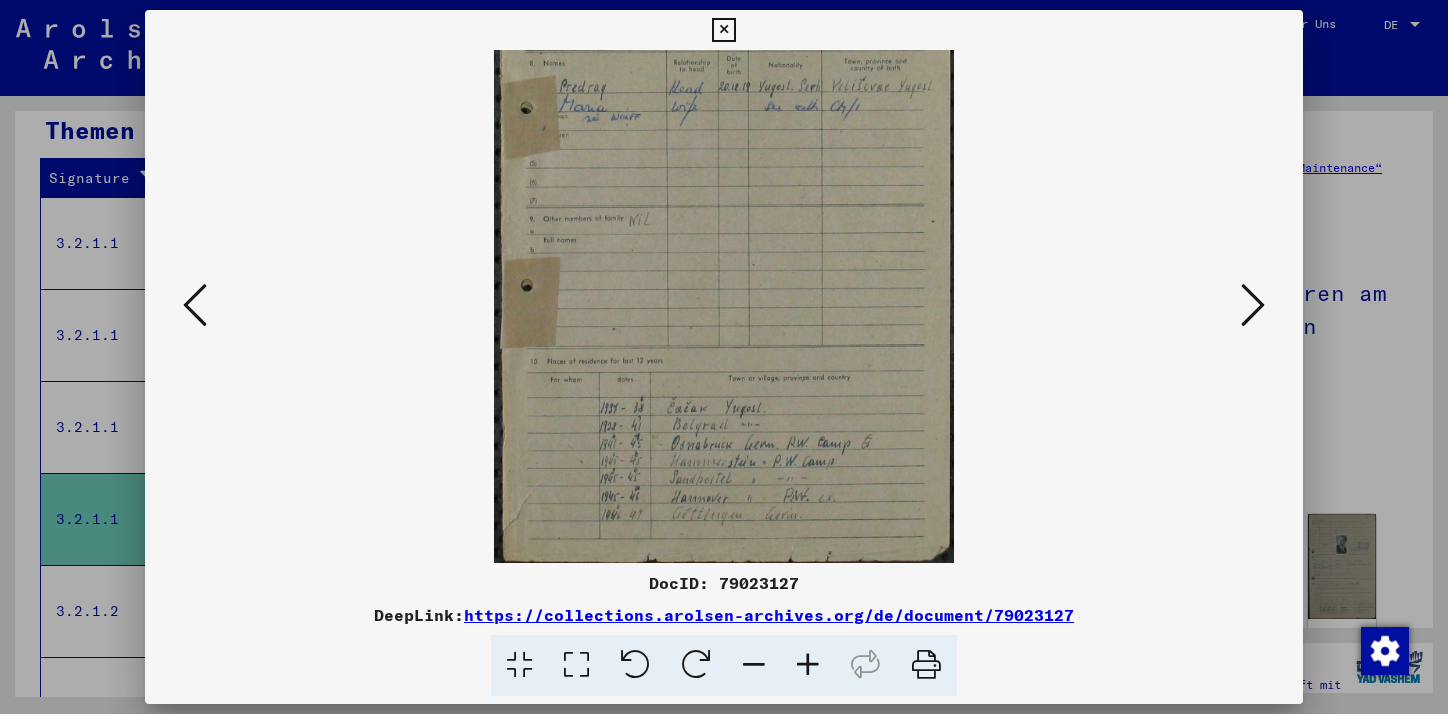 drag, startPoint x: 1130, startPoint y: 413, endPoint x: 1136, endPoint y: 118, distance: 295.061 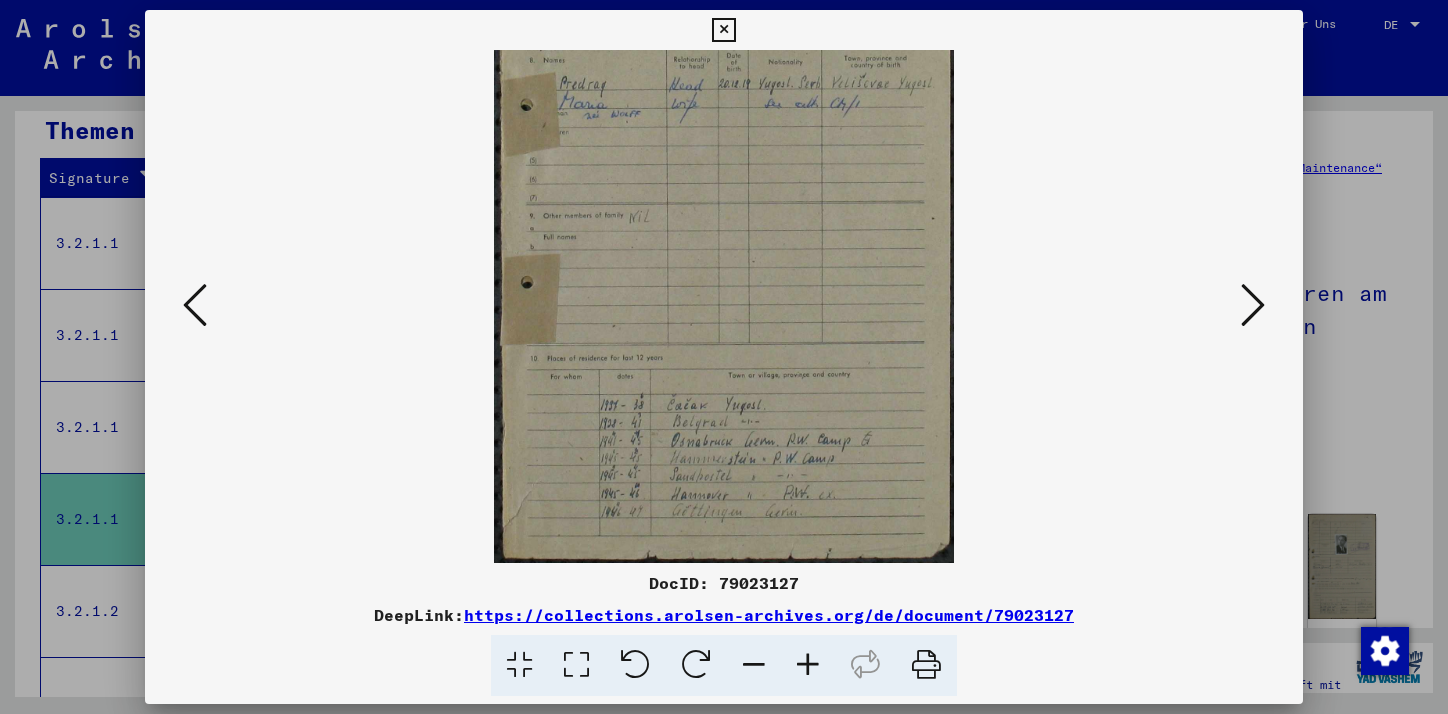 drag, startPoint x: 849, startPoint y: 471, endPoint x: 835, endPoint y: 357, distance: 114.85643 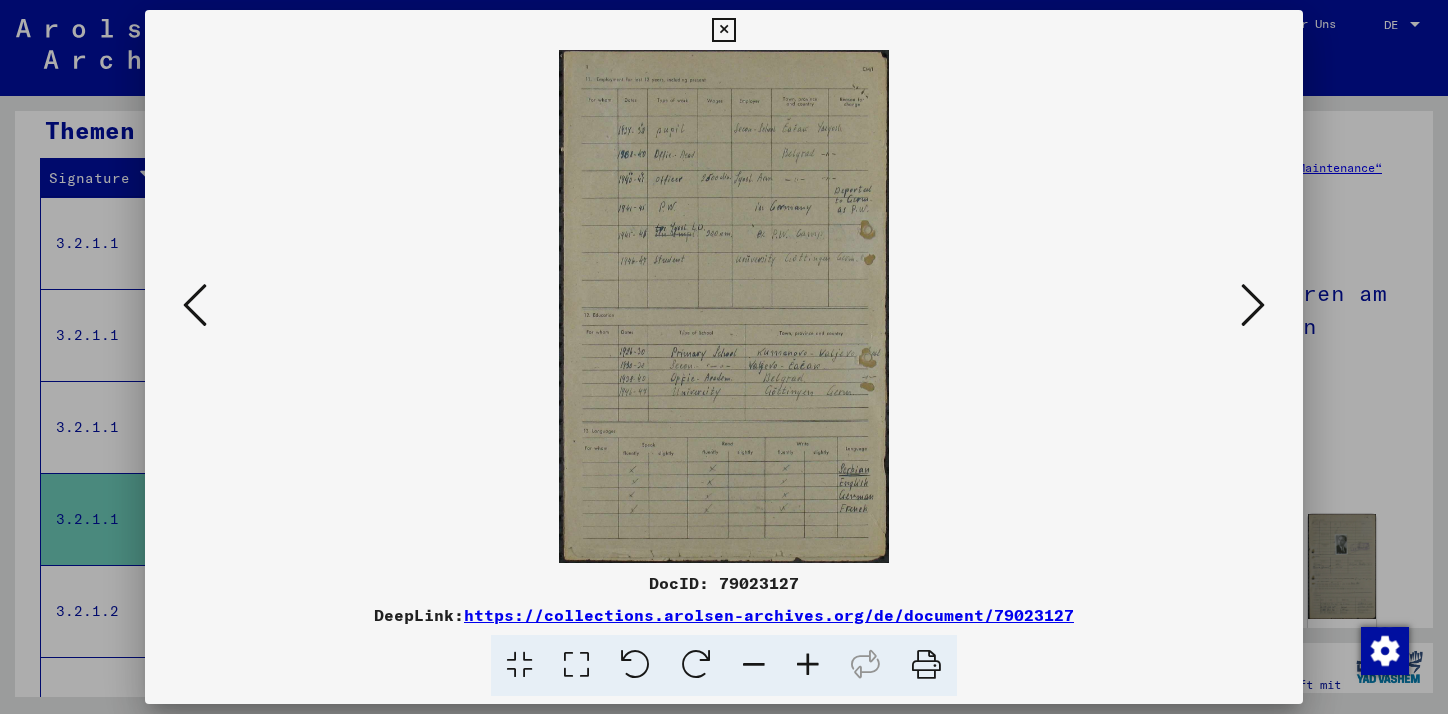 click at bounding box center [724, 306] 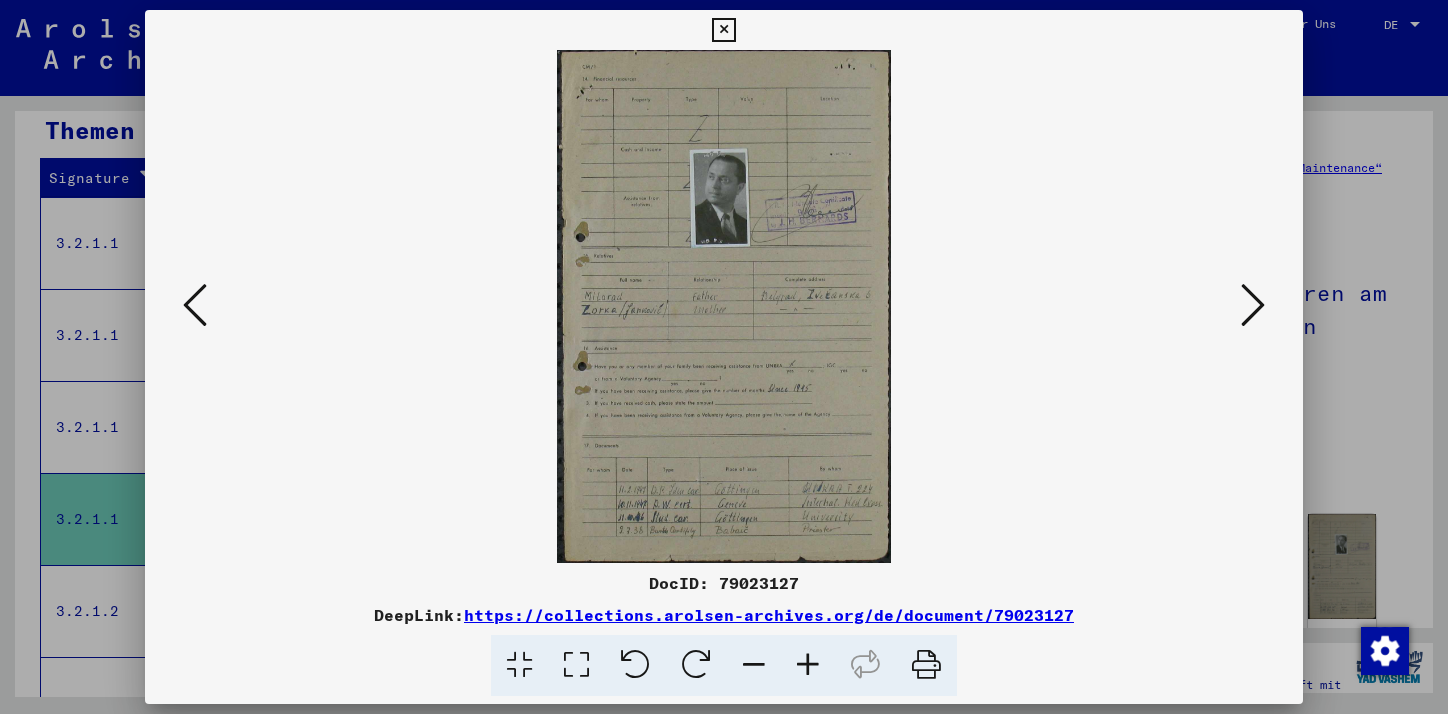 click at bounding box center [1253, 305] 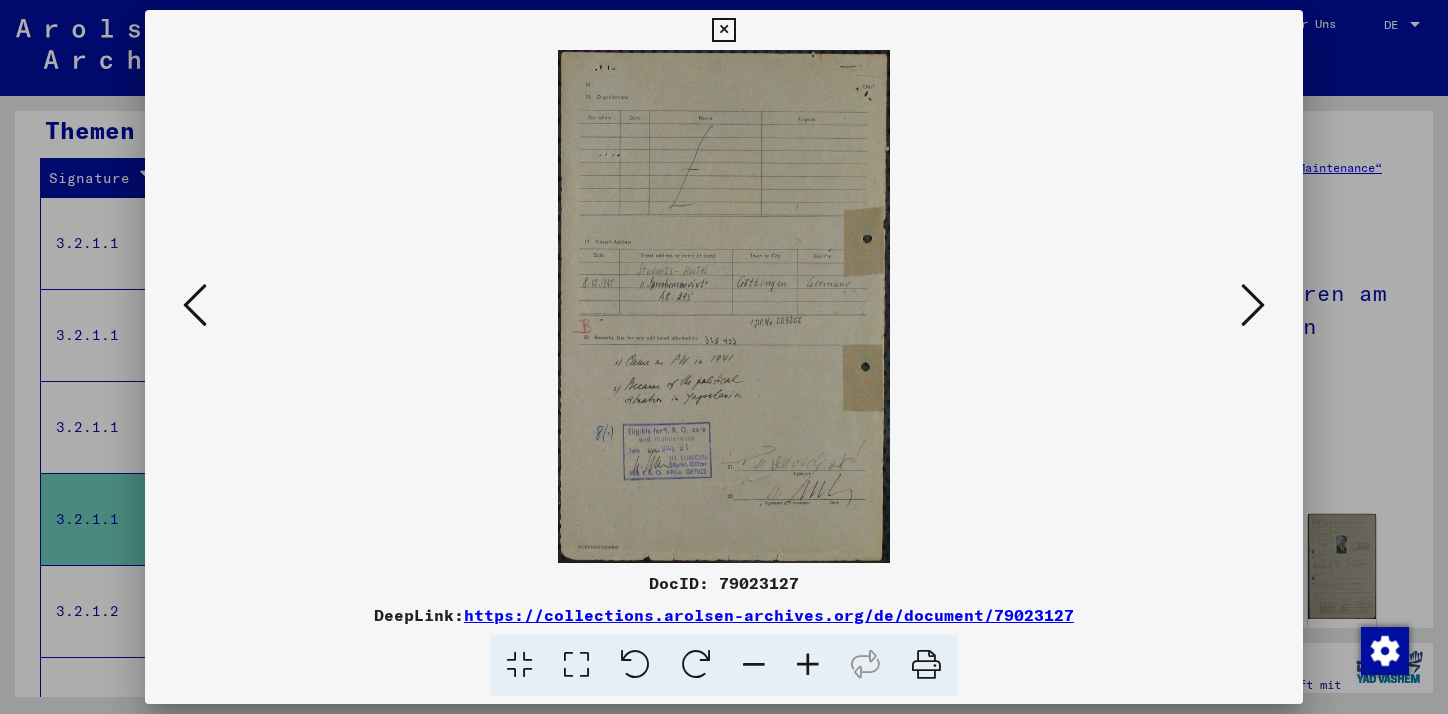 click at bounding box center [1253, 305] 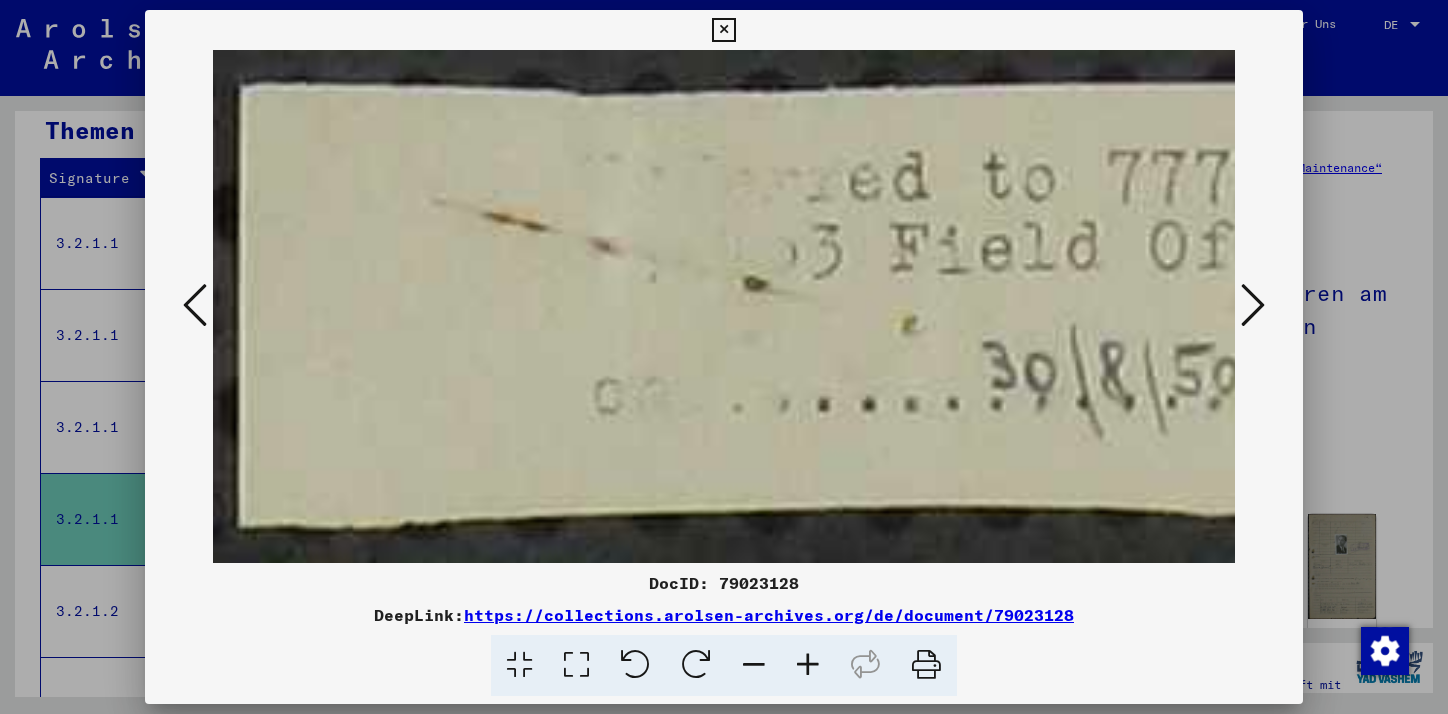 click at bounding box center (1253, 305) 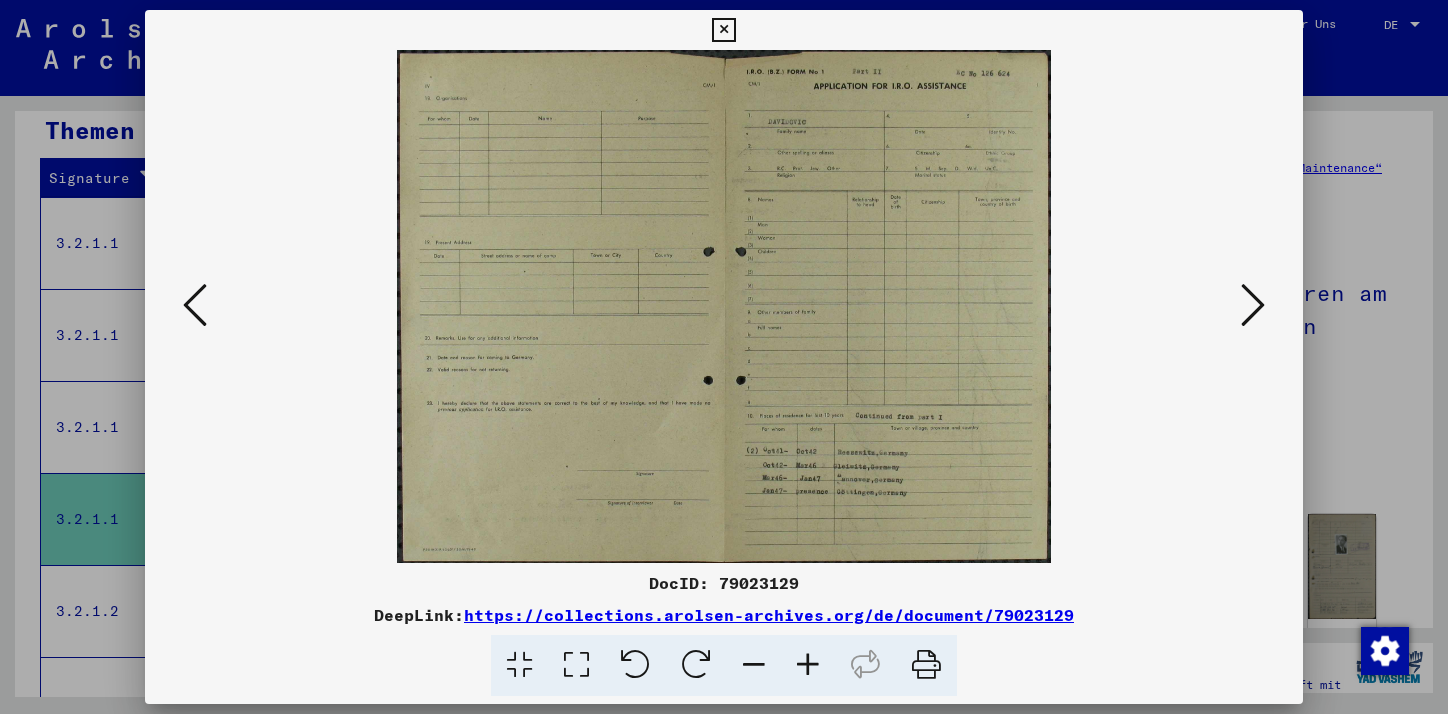 click at bounding box center (1253, 305) 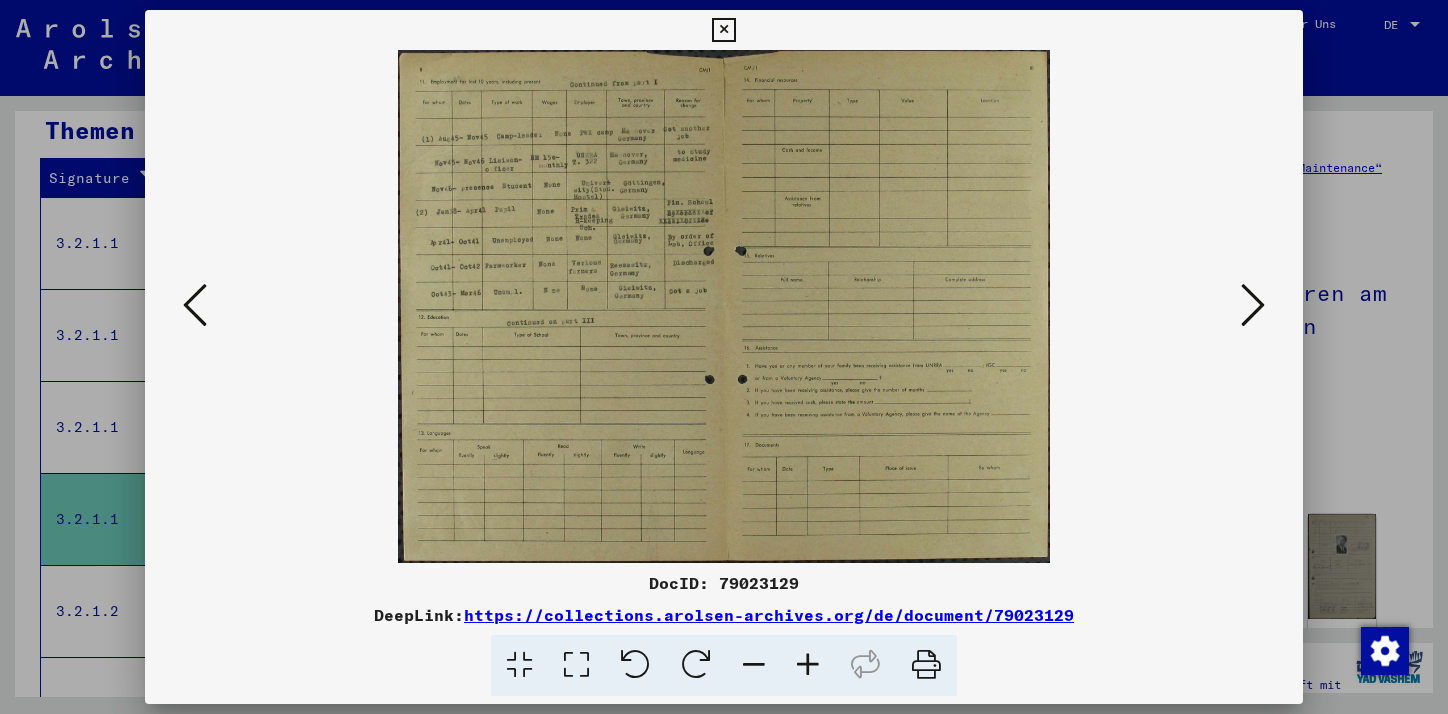 click at bounding box center (1253, 305) 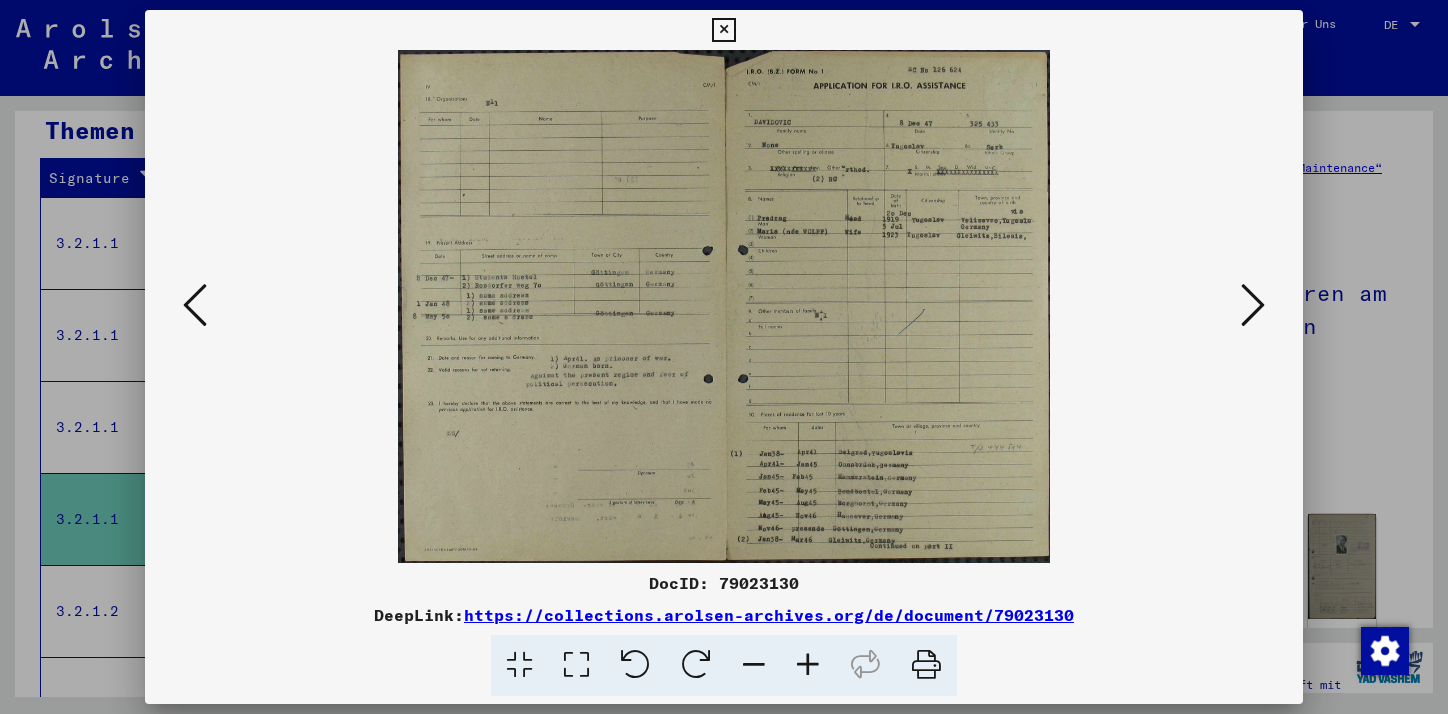 click at bounding box center (1253, 305) 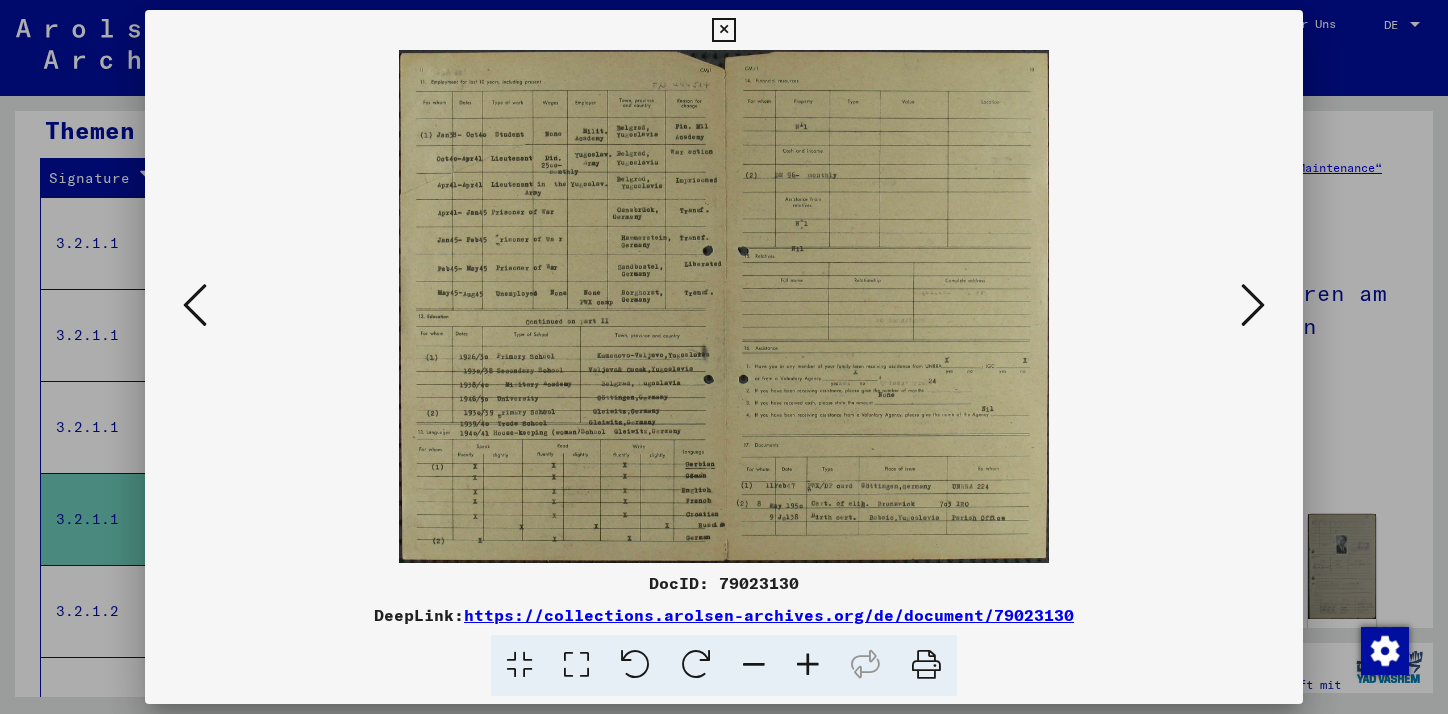 click at bounding box center (1253, 305) 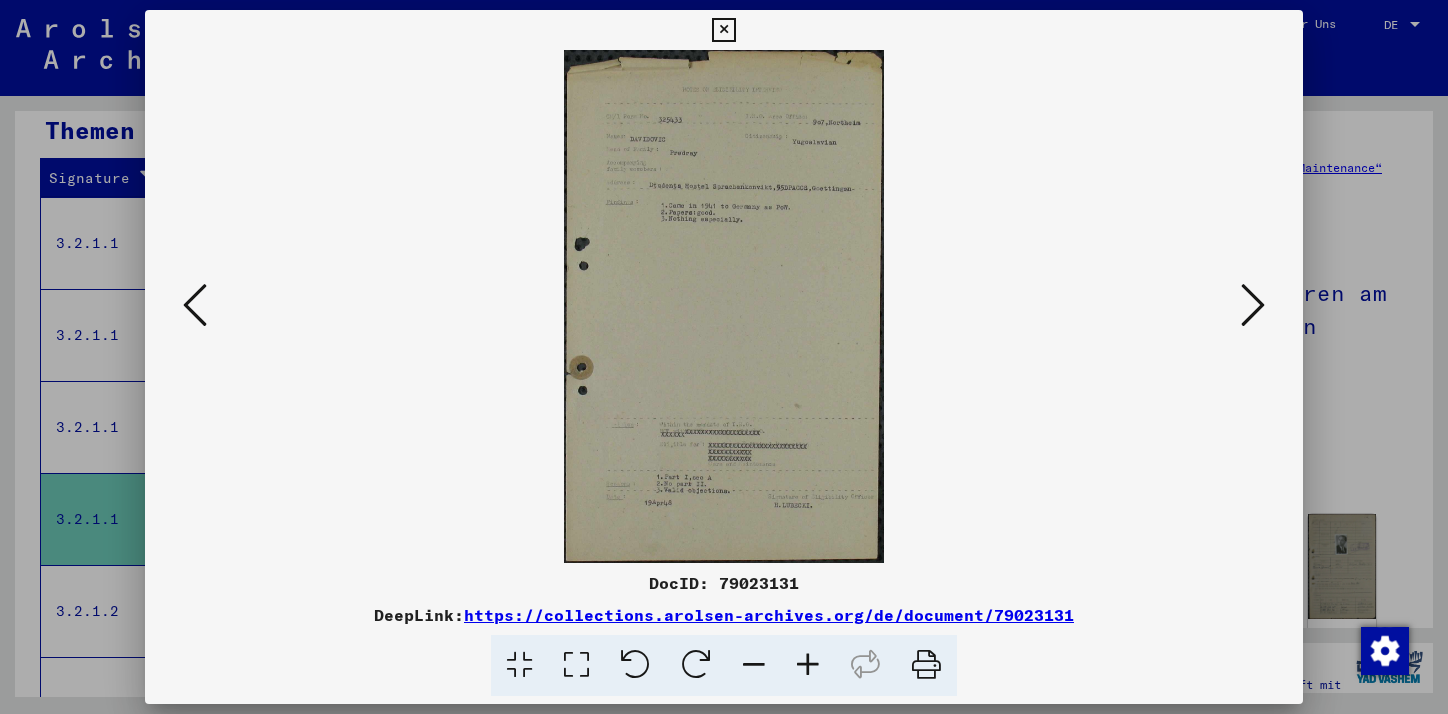 click at bounding box center (1253, 305) 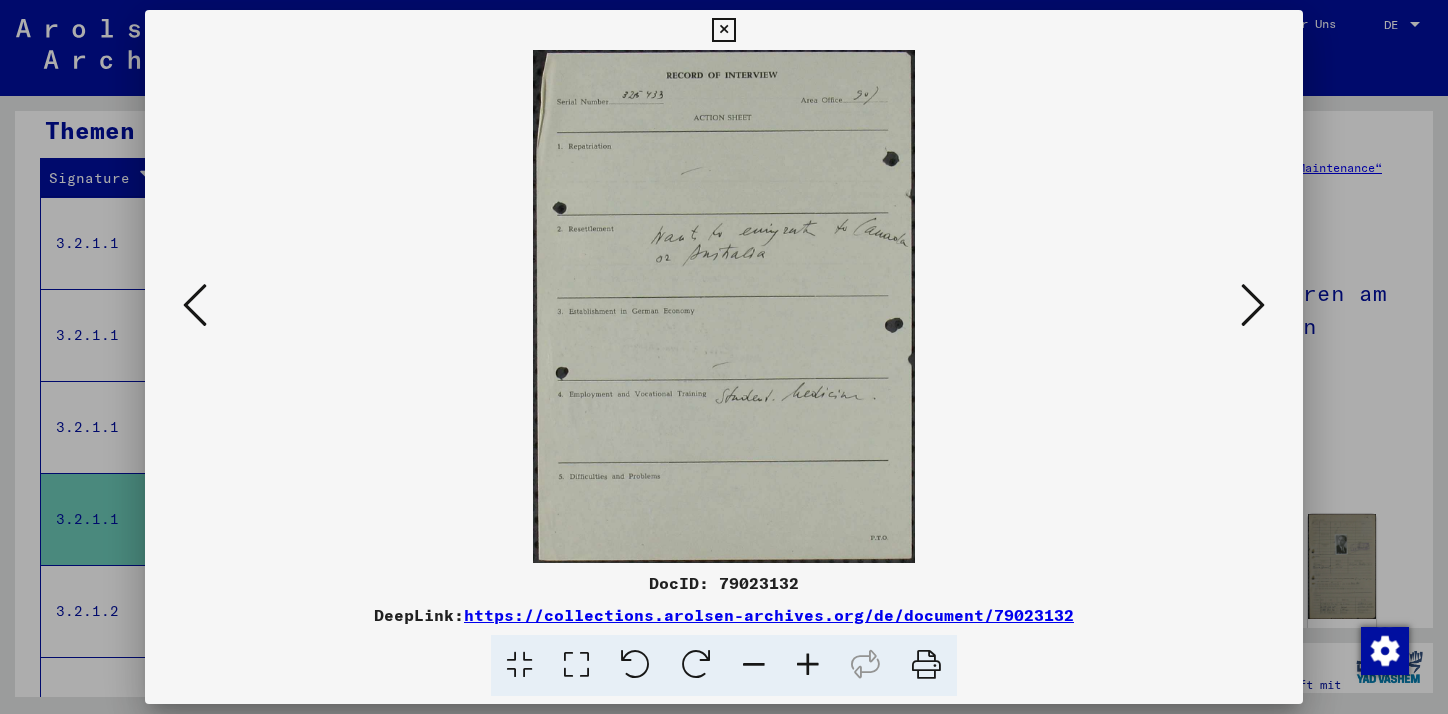click at bounding box center [1253, 305] 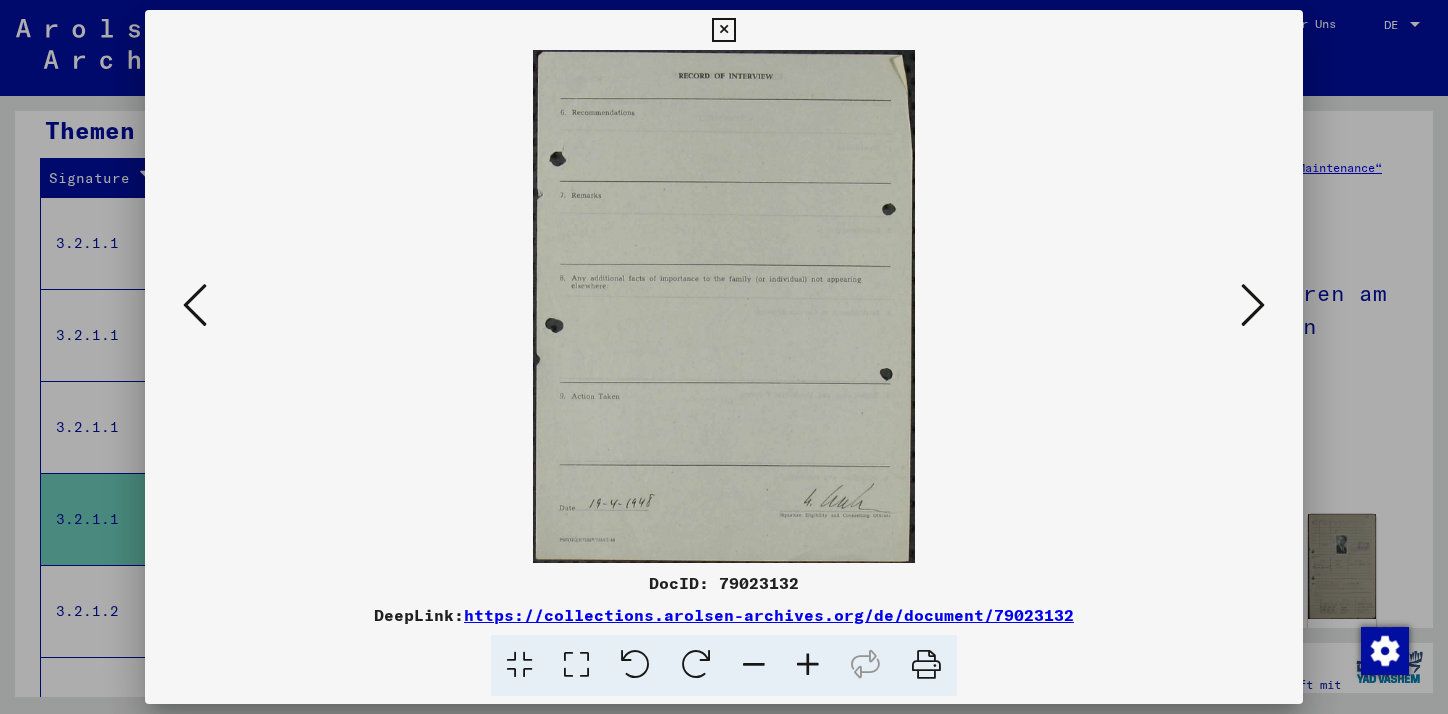 click at bounding box center (1253, 305) 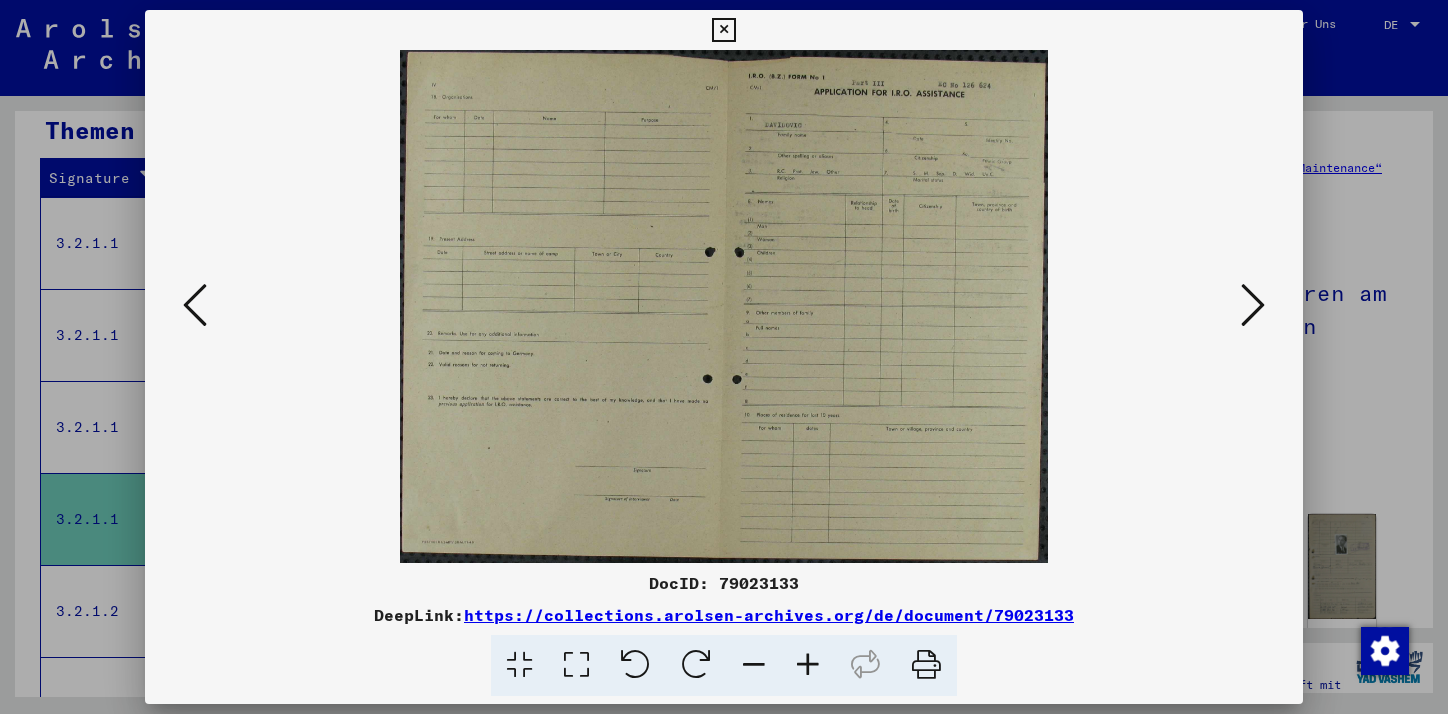 click at bounding box center (1253, 305) 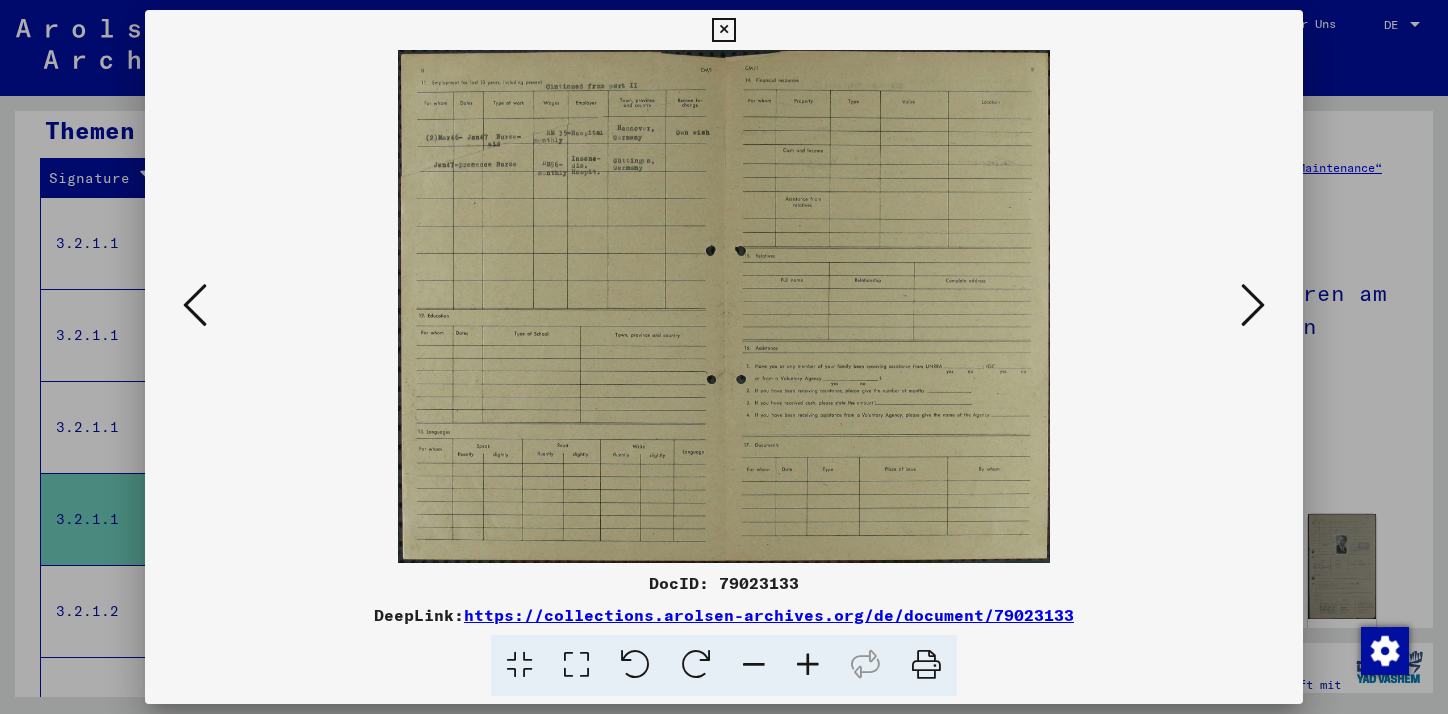 click at bounding box center (1253, 305) 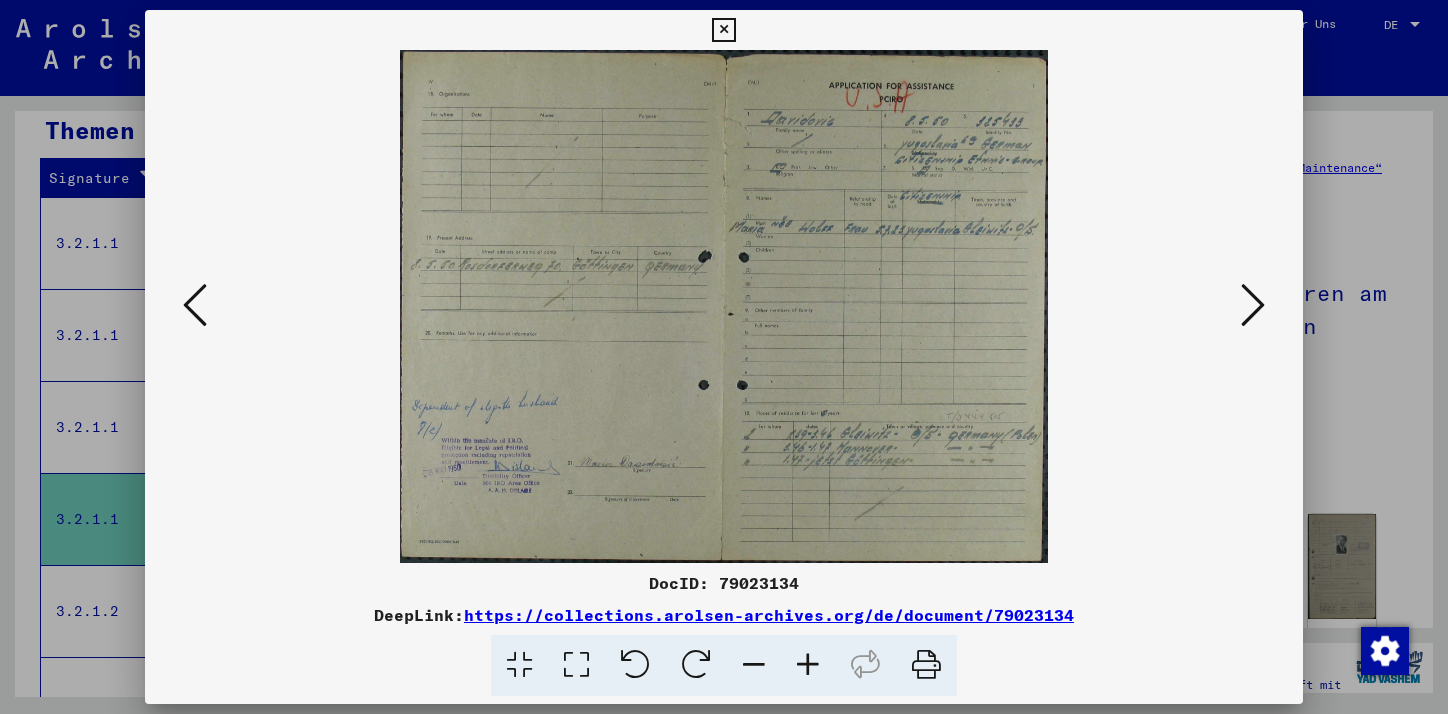 click at bounding box center [1253, 305] 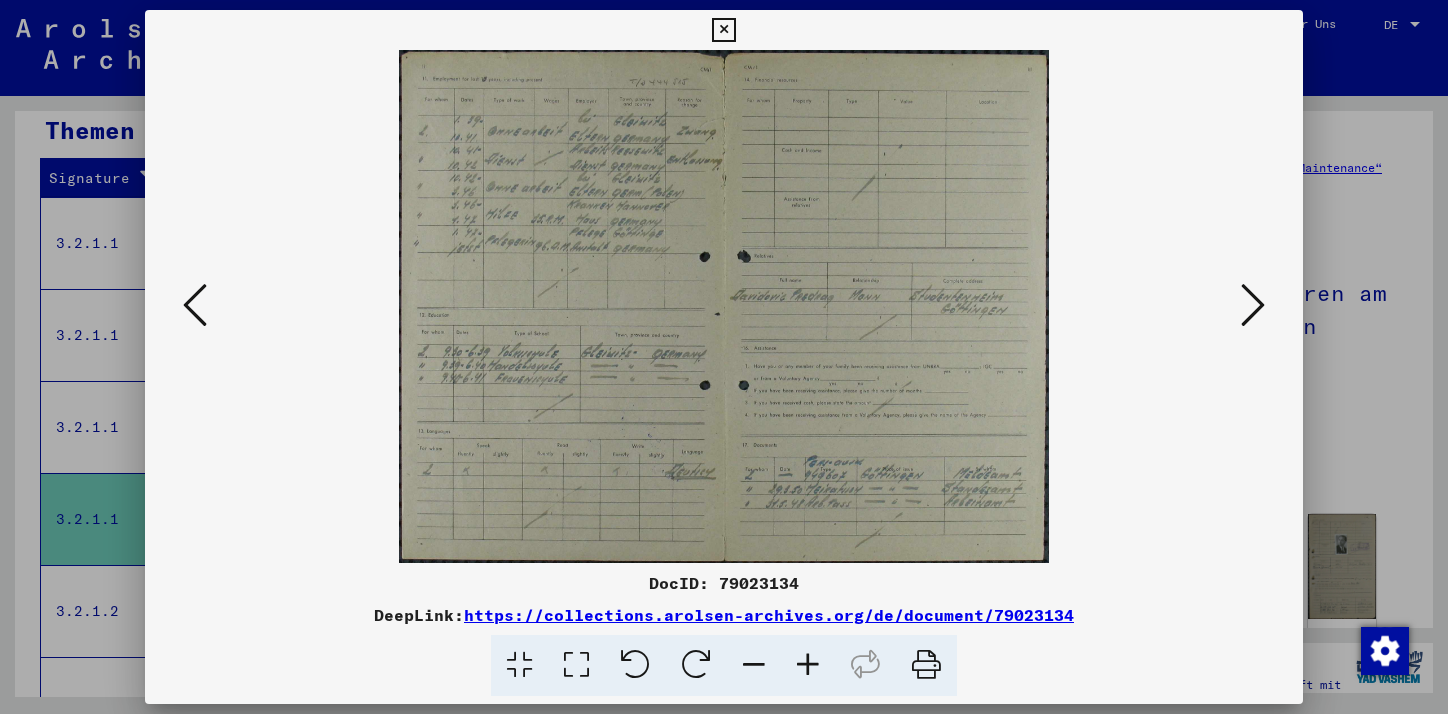 click at bounding box center (1253, 305) 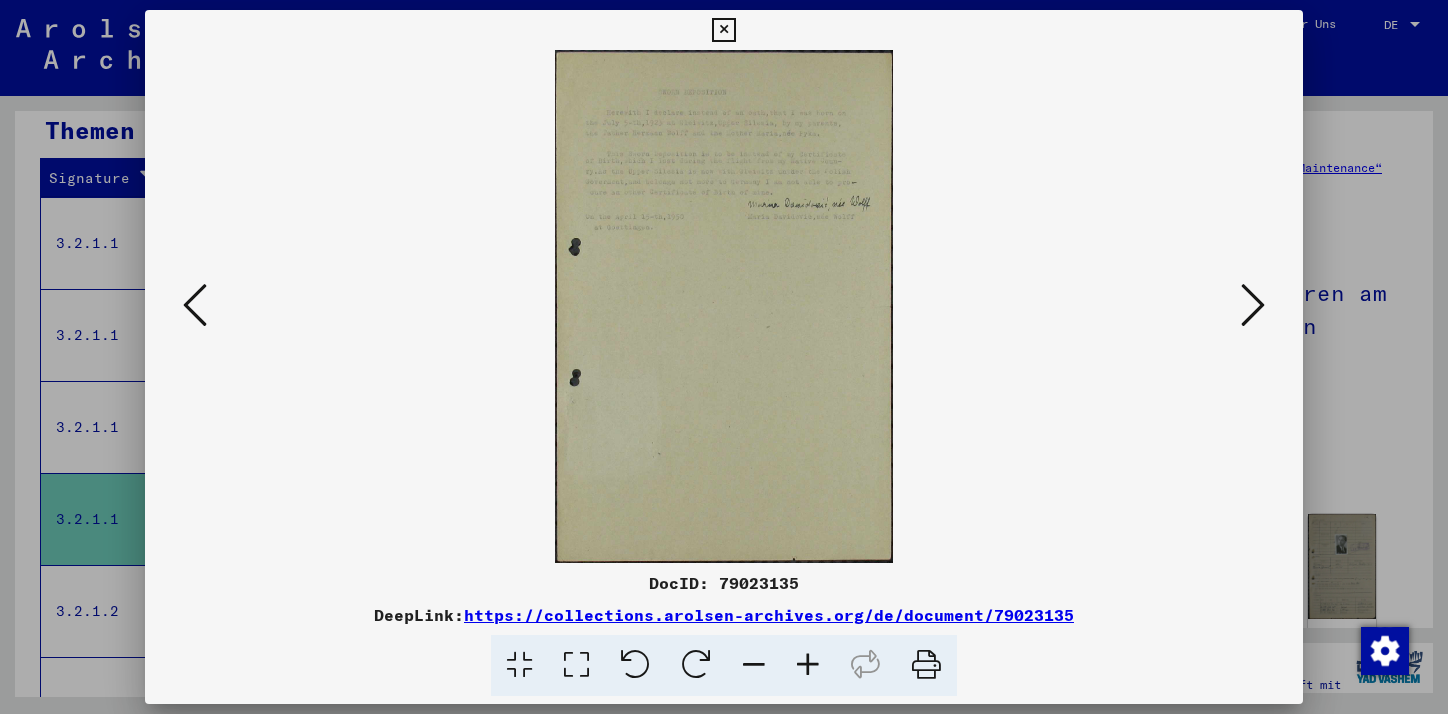 click at bounding box center (1253, 305) 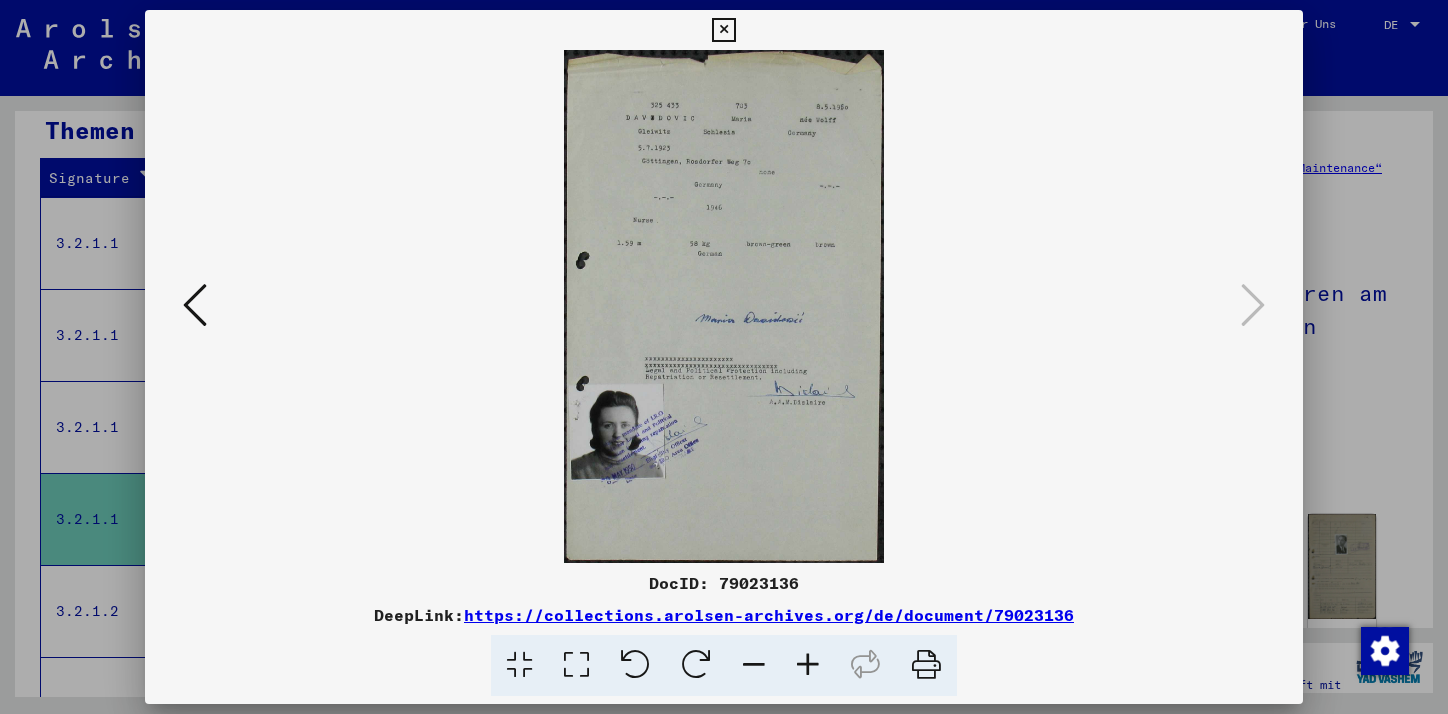 click at bounding box center [723, 30] 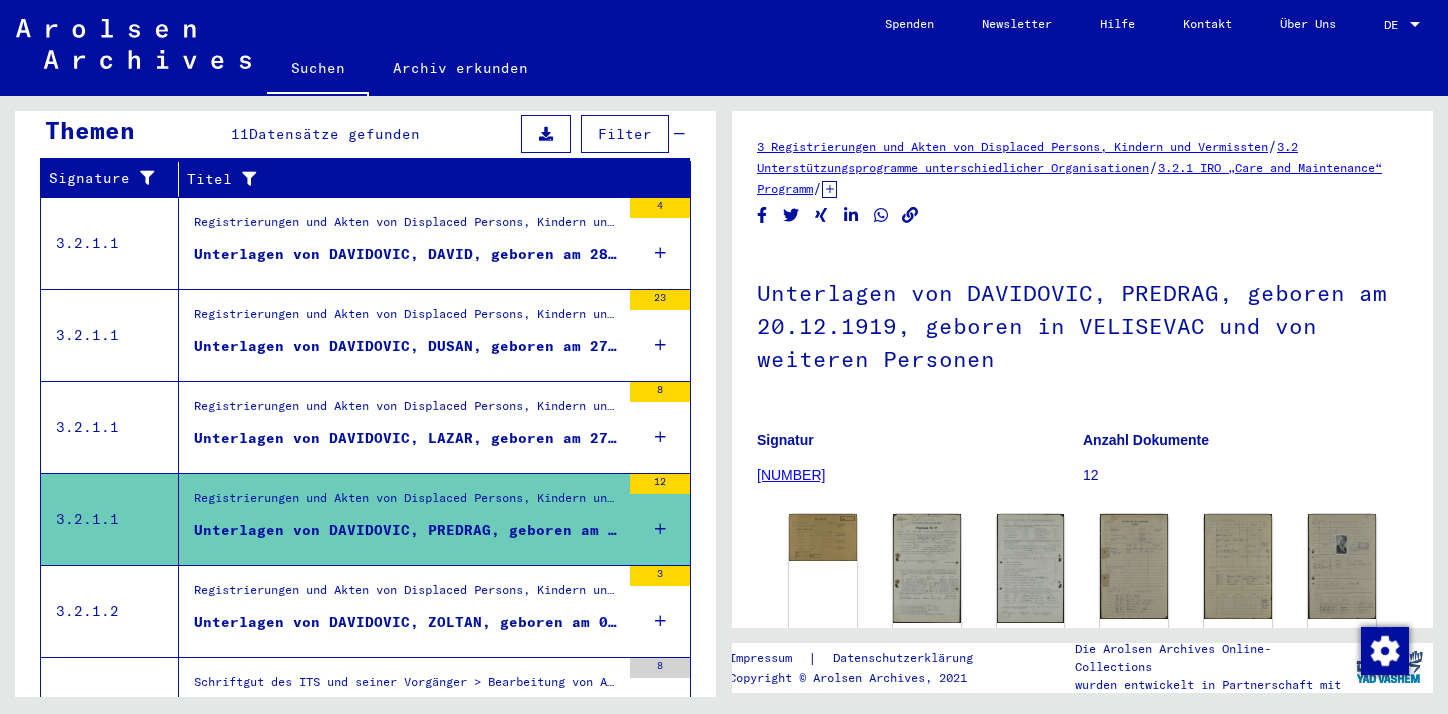 scroll, scrollTop: 325, scrollLeft: 0, axis: vertical 